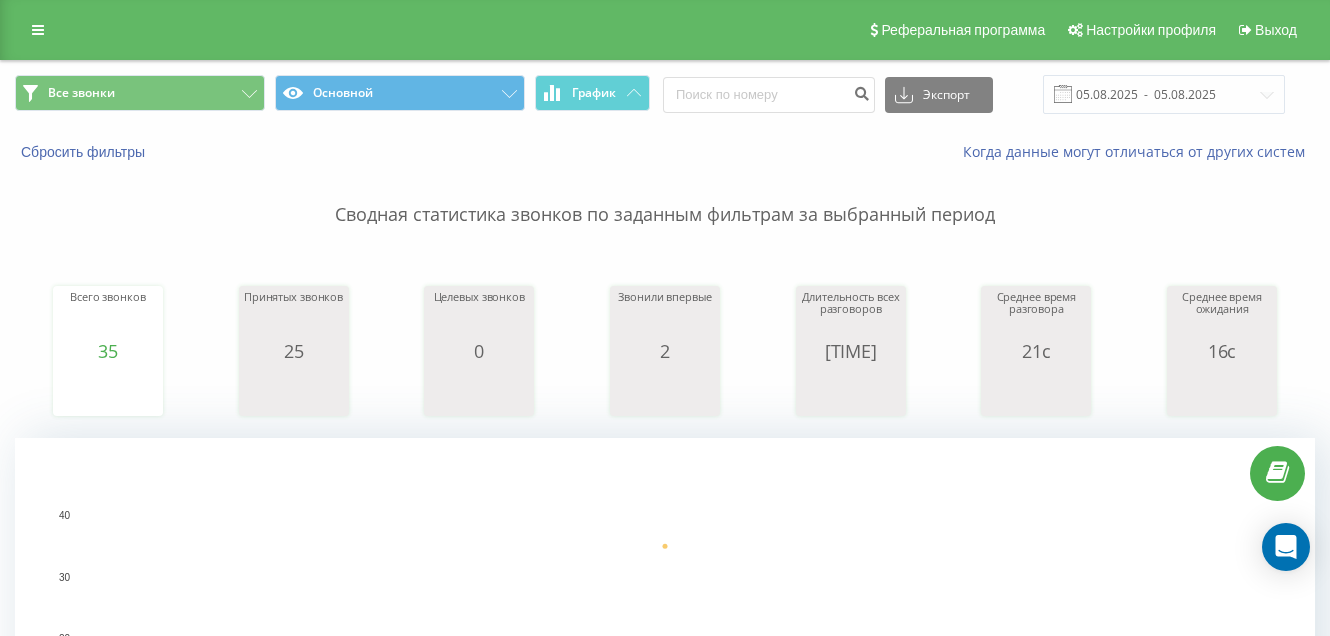 scroll, scrollTop: 580, scrollLeft: 0, axis: vertical 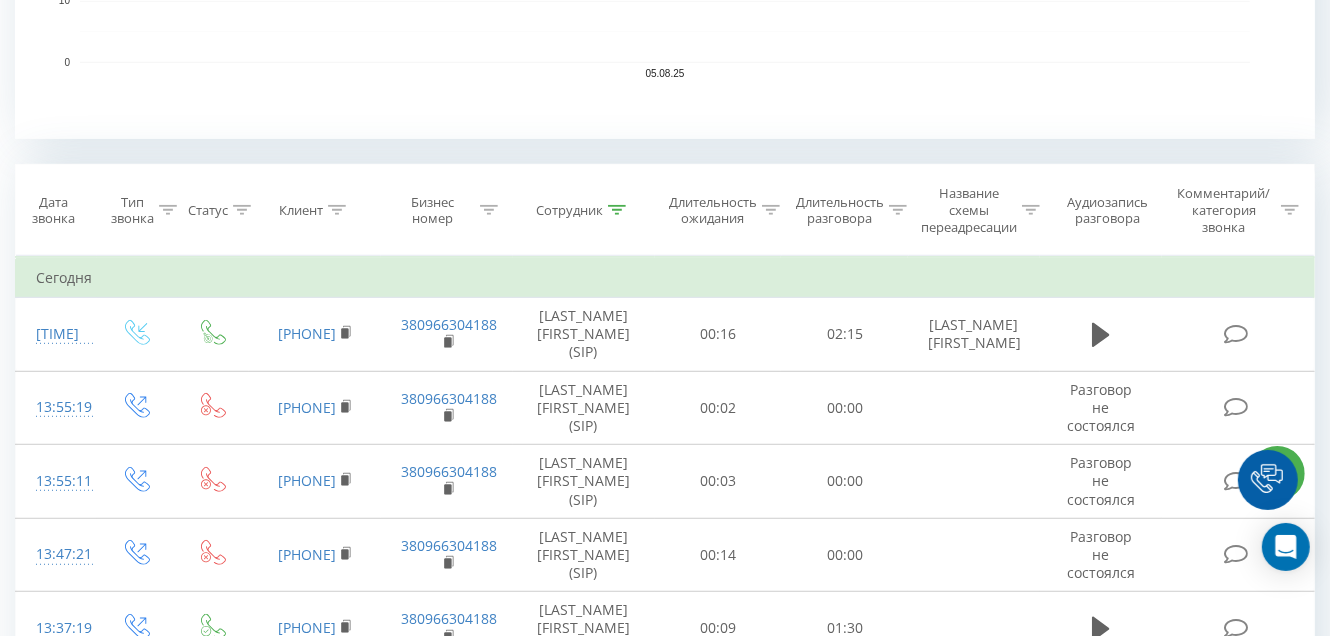 click 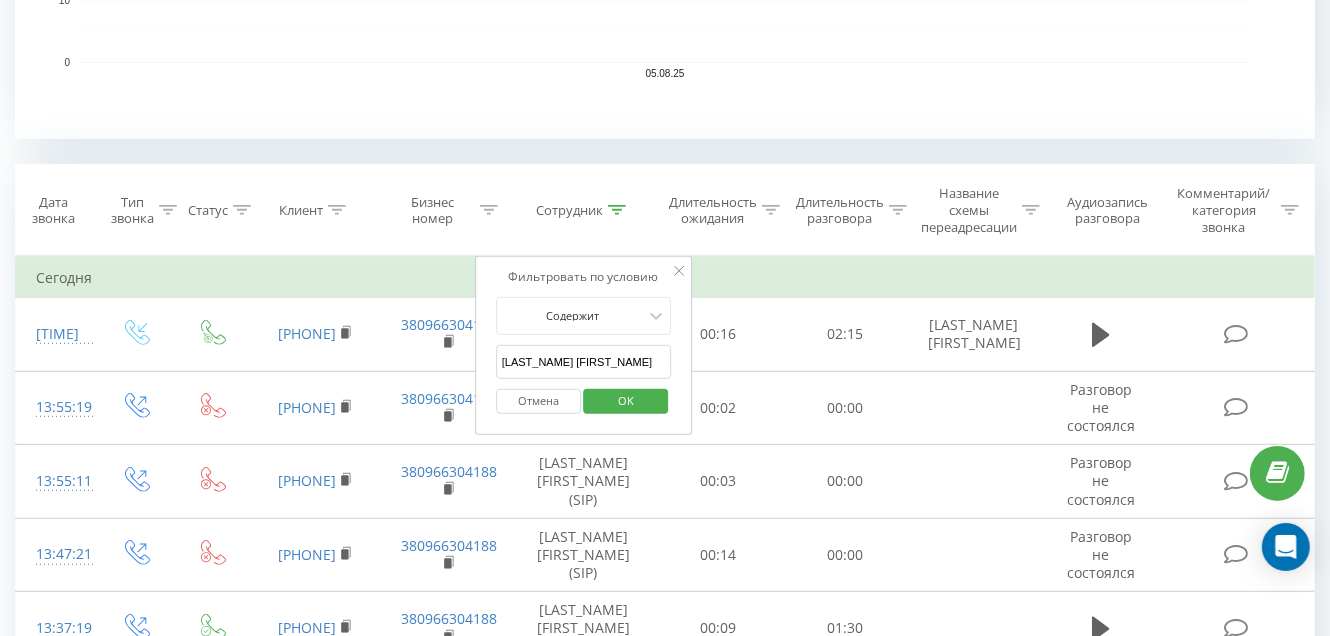 click on "Оверченко Тетяна" at bounding box center [584, 362] 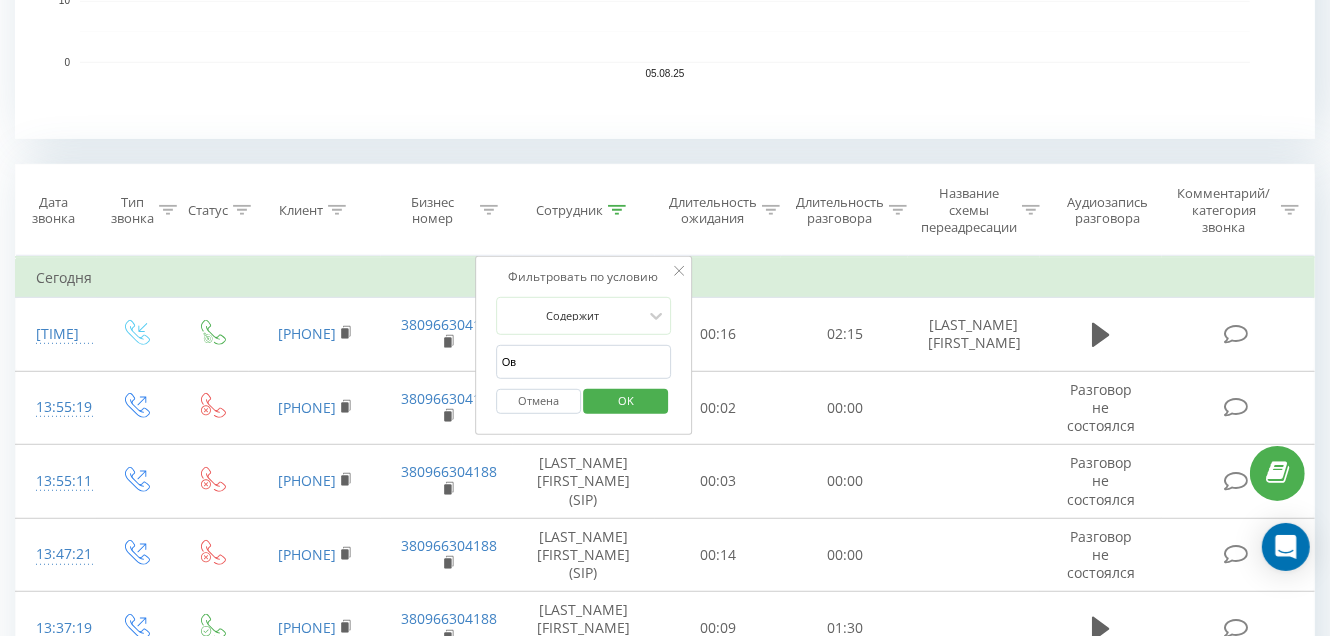type on "О" 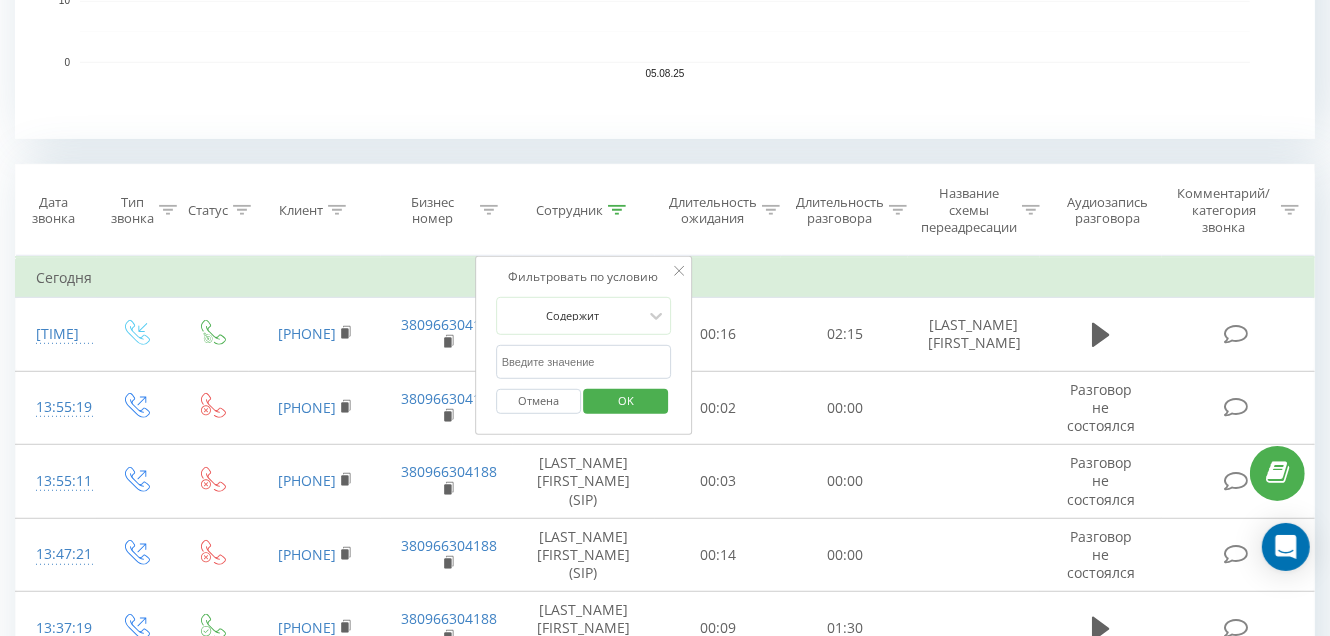 click at bounding box center [584, 362] 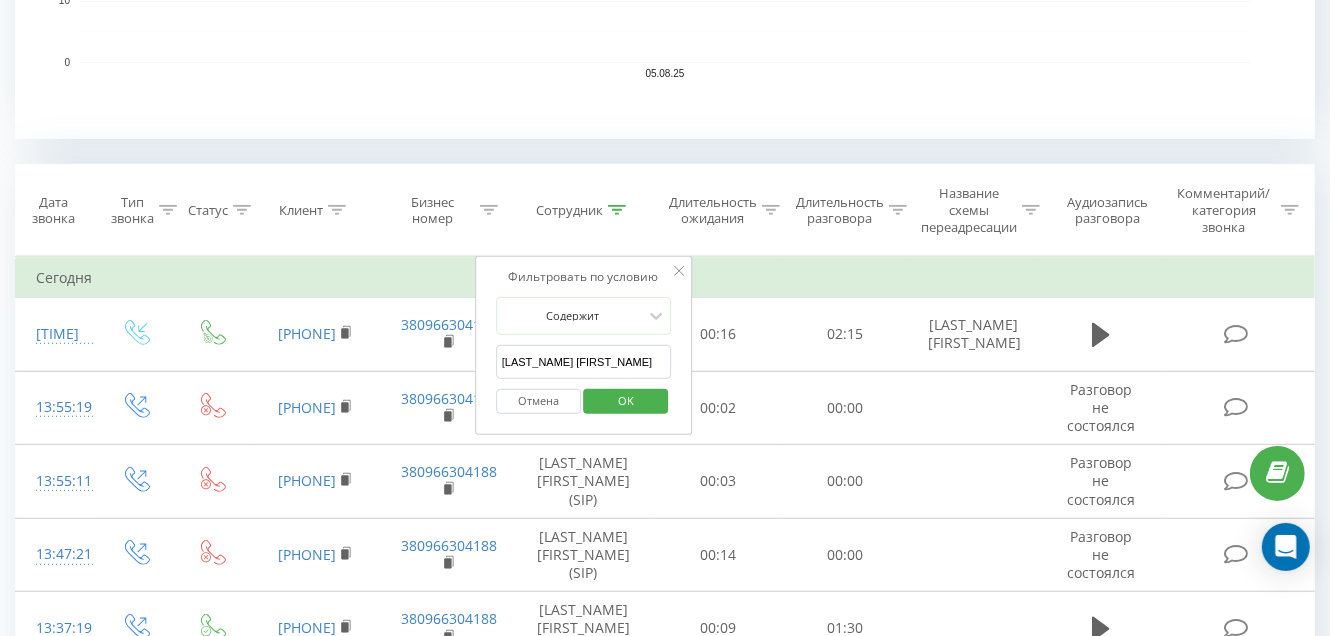 click on "OK" at bounding box center (626, 400) 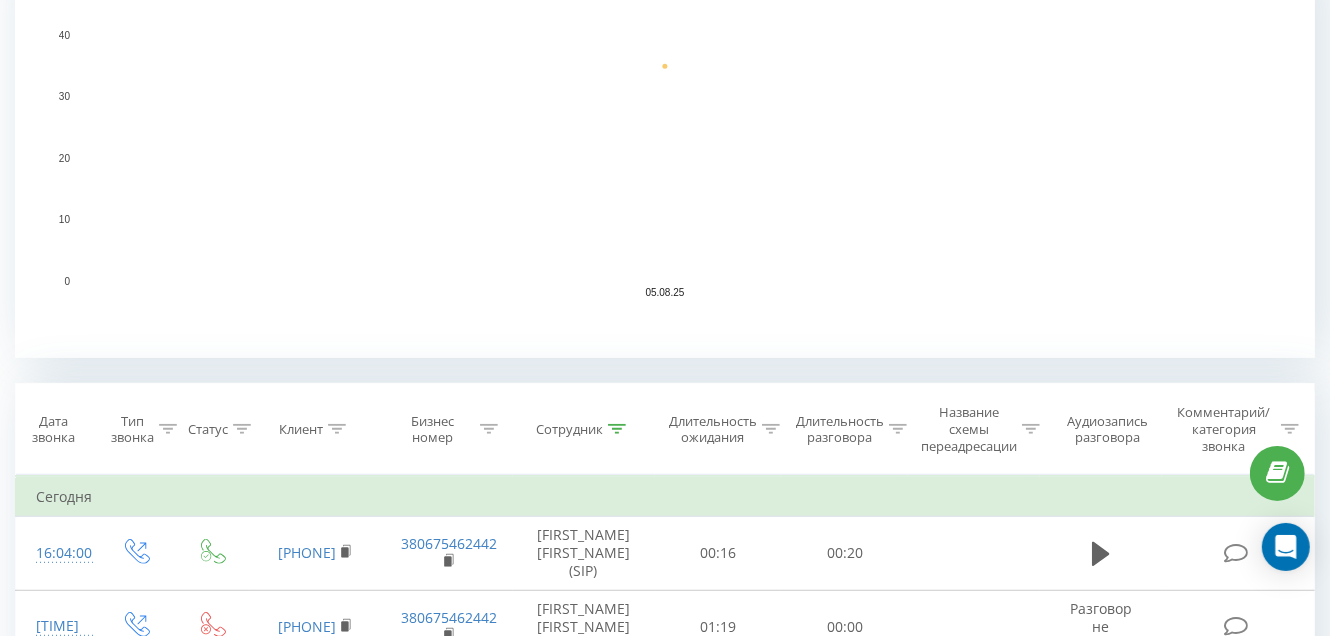 scroll, scrollTop: 680, scrollLeft: 0, axis: vertical 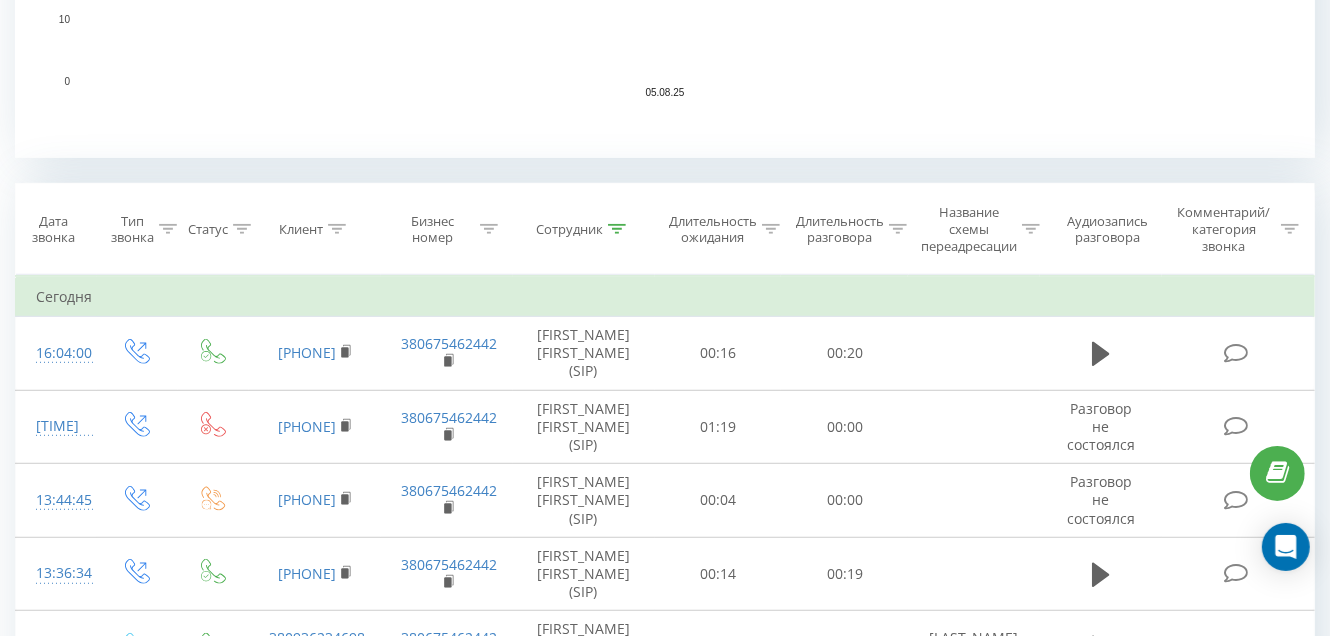 drag, startPoint x: 617, startPoint y: 226, endPoint x: 612, endPoint y: 249, distance: 23.537205 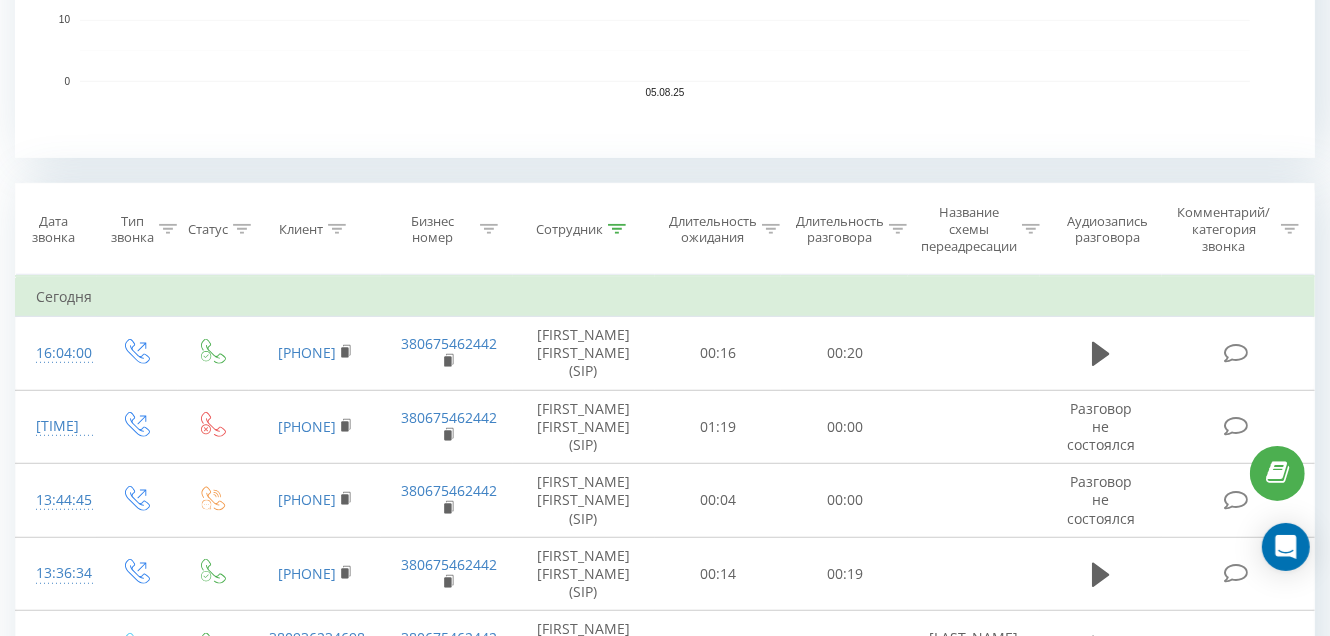 click 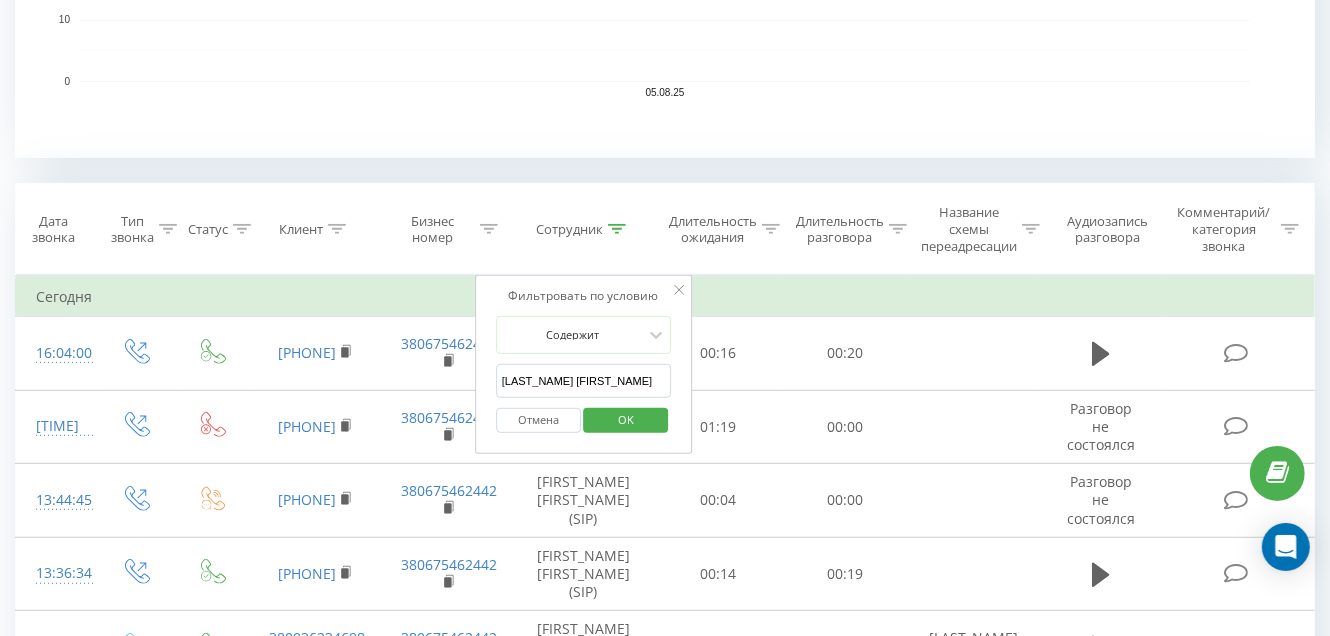click on "[LAST] [FIRST]" at bounding box center (584, 381) 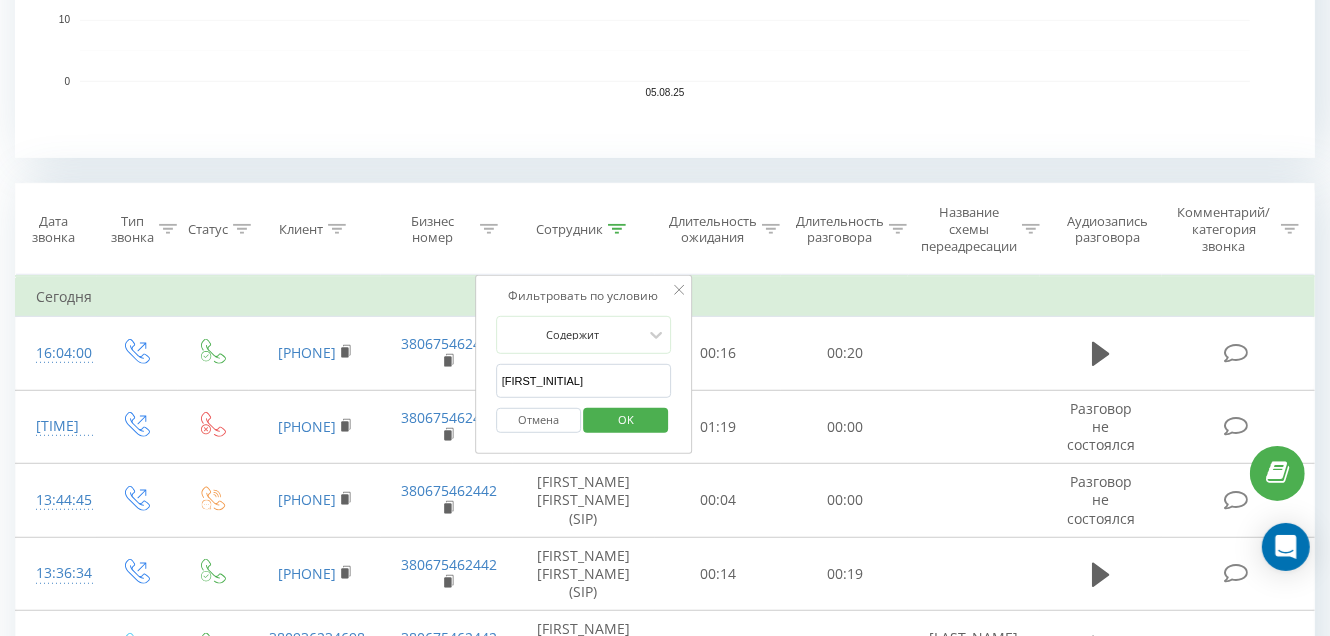 type on "Г" 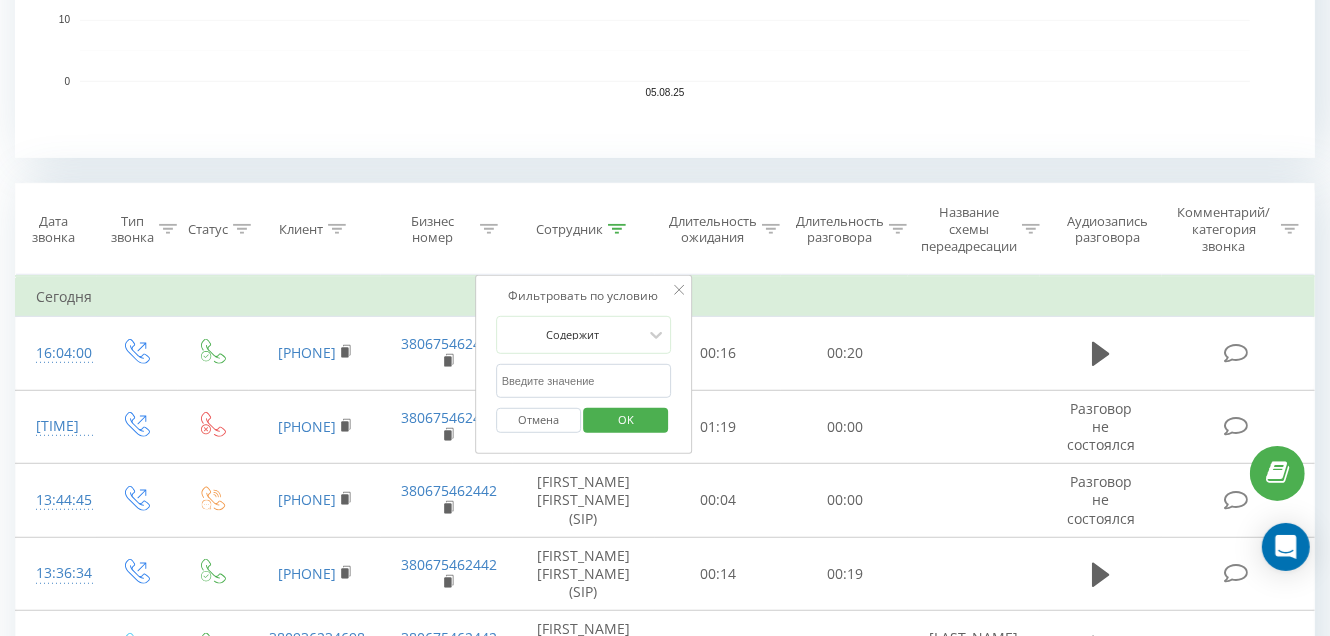 click at bounding box center [584, 381] 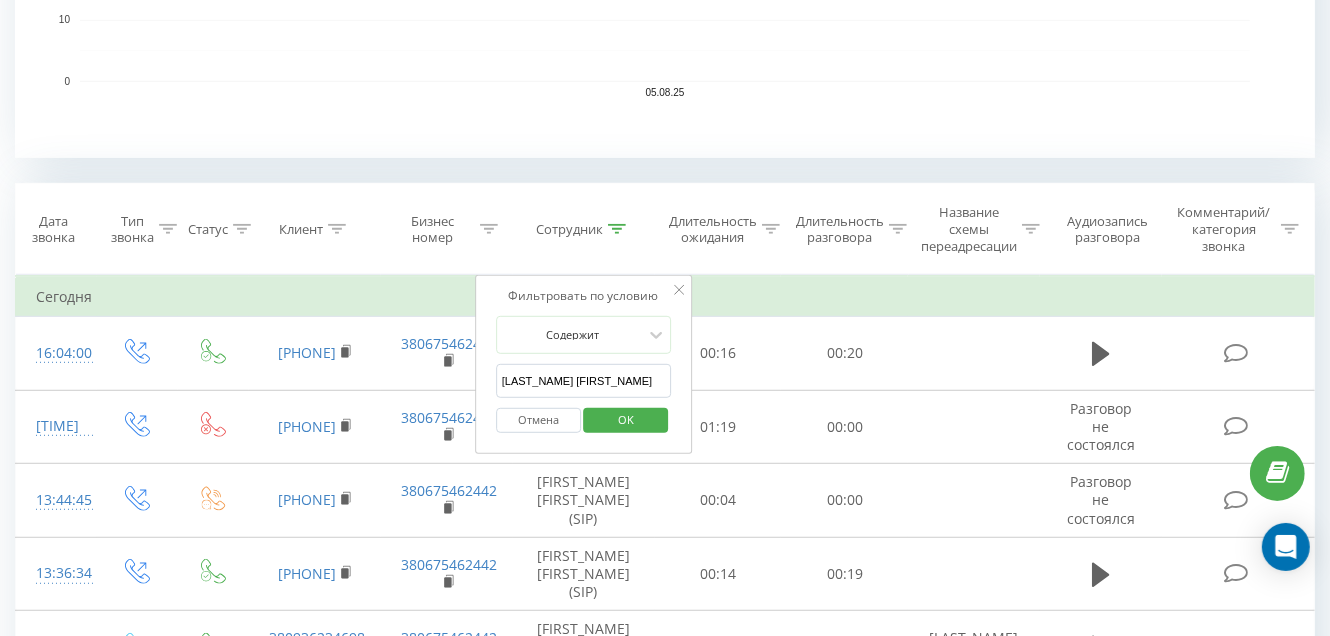 click on "OK" at bounding box center (626, 419) 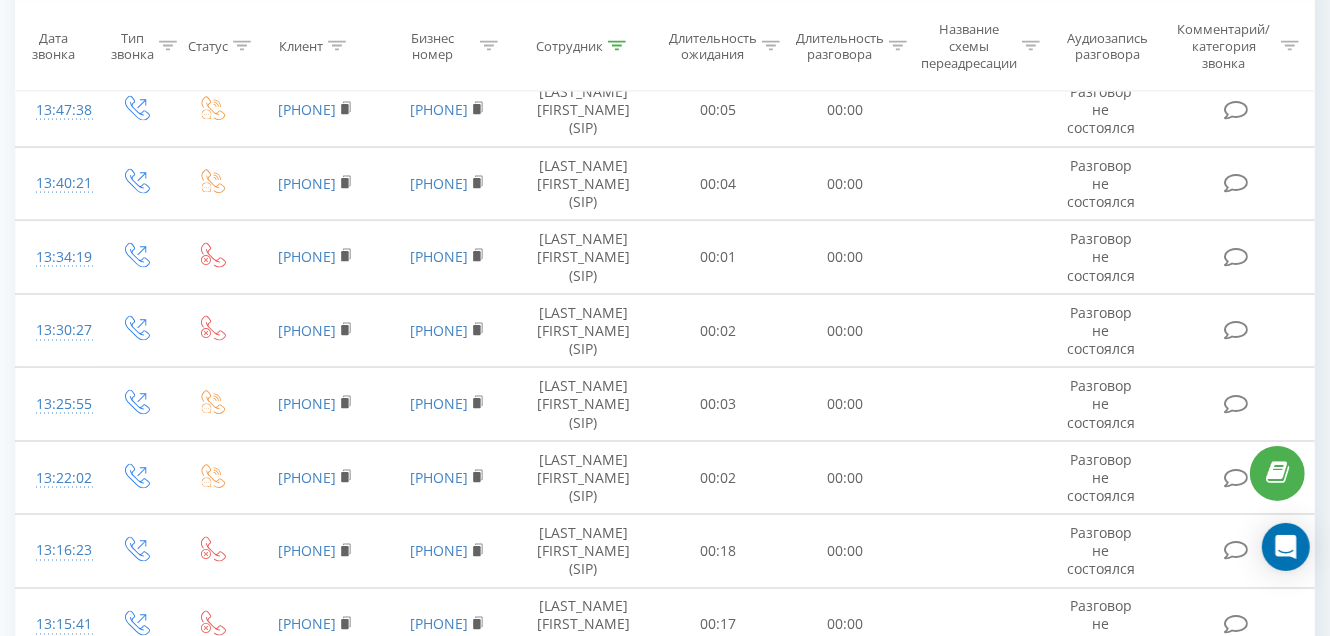 scroll, scrollTop: 2131, scrollLeft: 0, axis: vertical 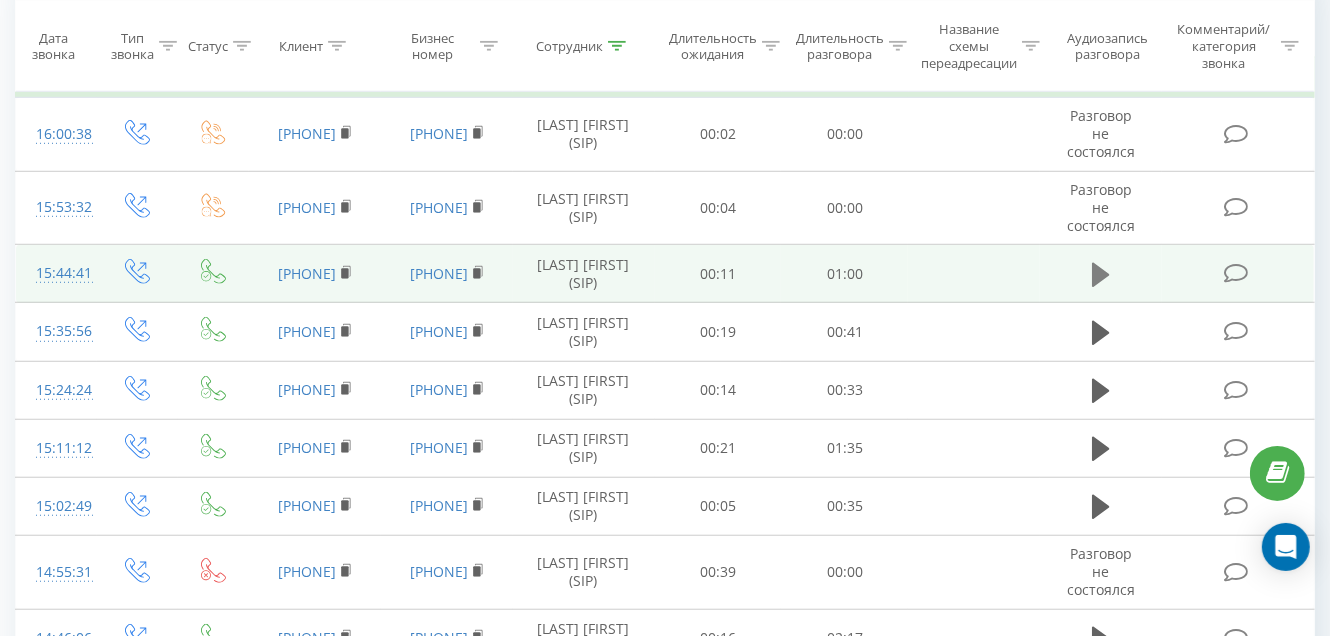 click 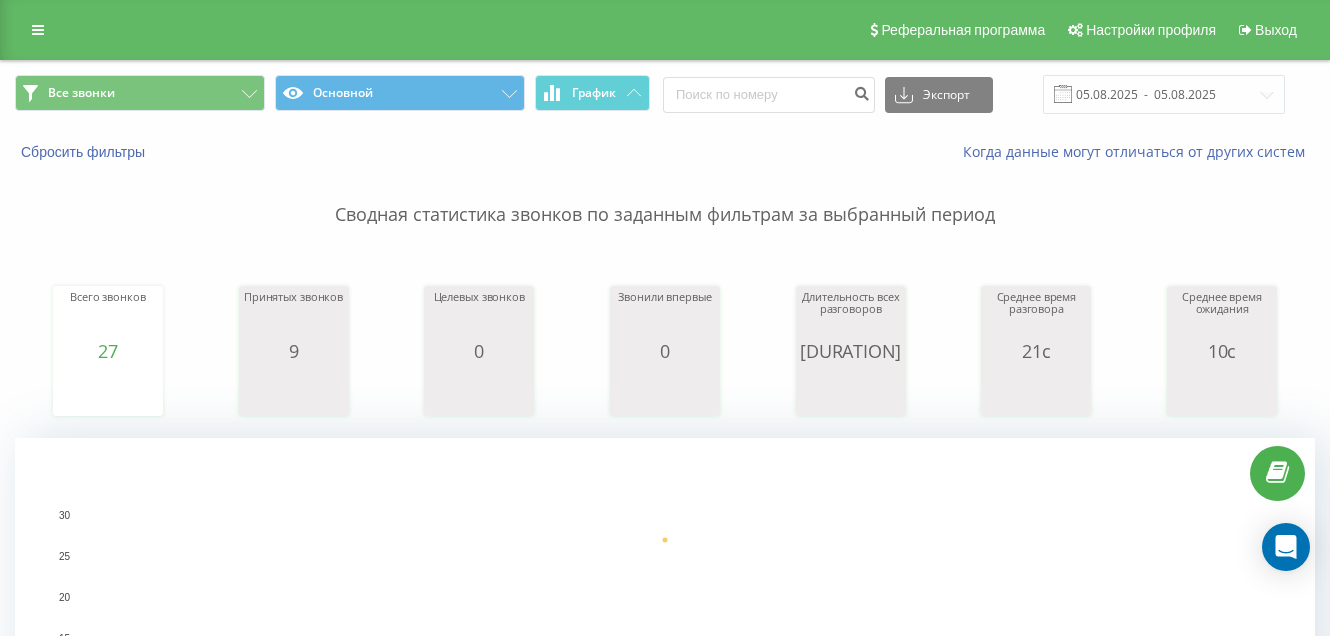 scroll, scrollTop: 0, scrollLeft: 0, axis: both 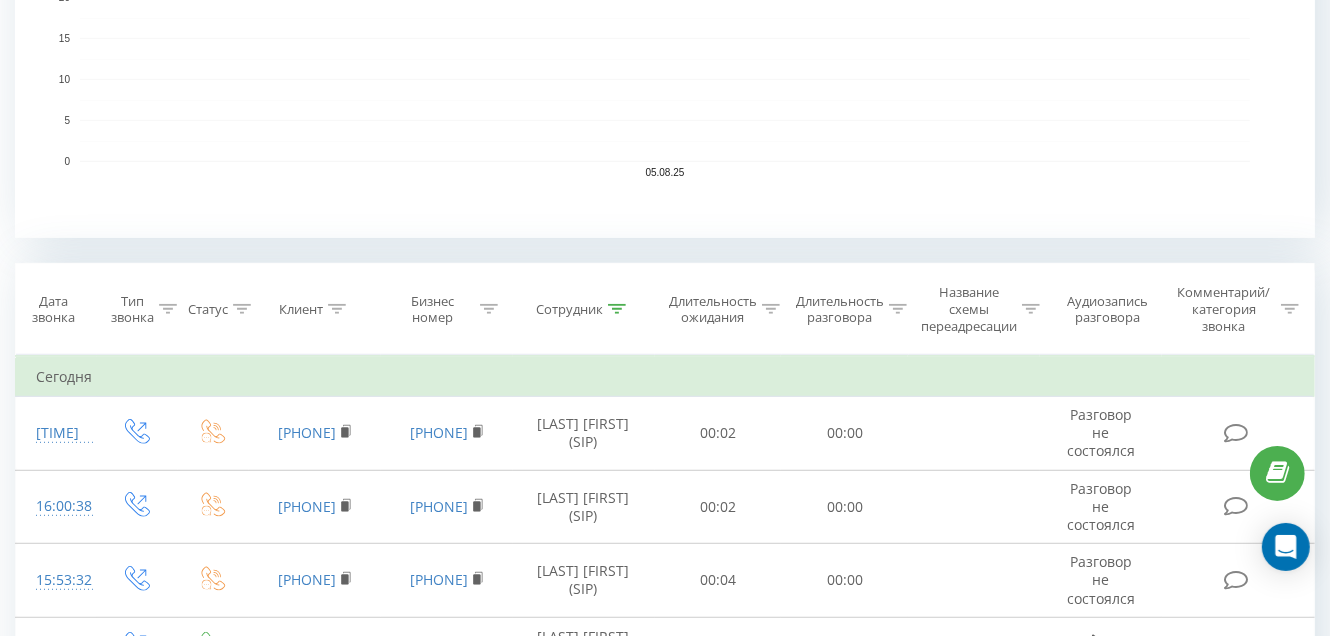 drag, startPoint x: 615, startPoint y: 307, endPoint x: 612, endPoint y: 355, distance: 48.09366 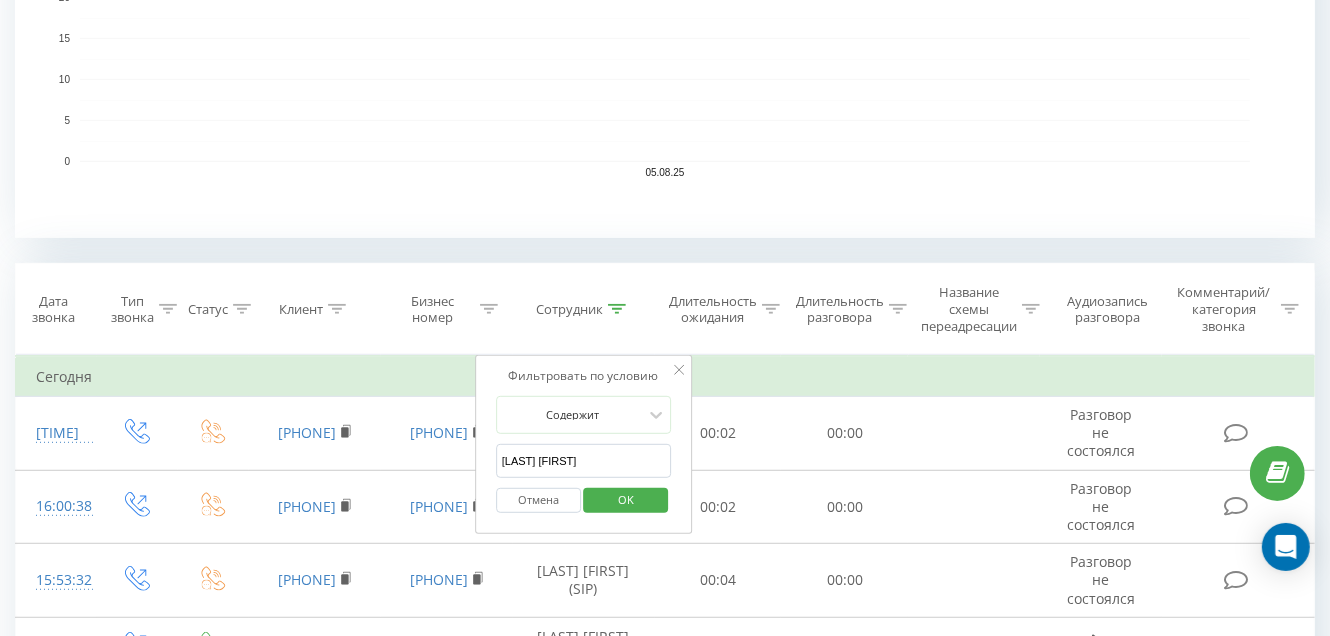 click on "Федорова Олена" at bounding box center (584, 461) 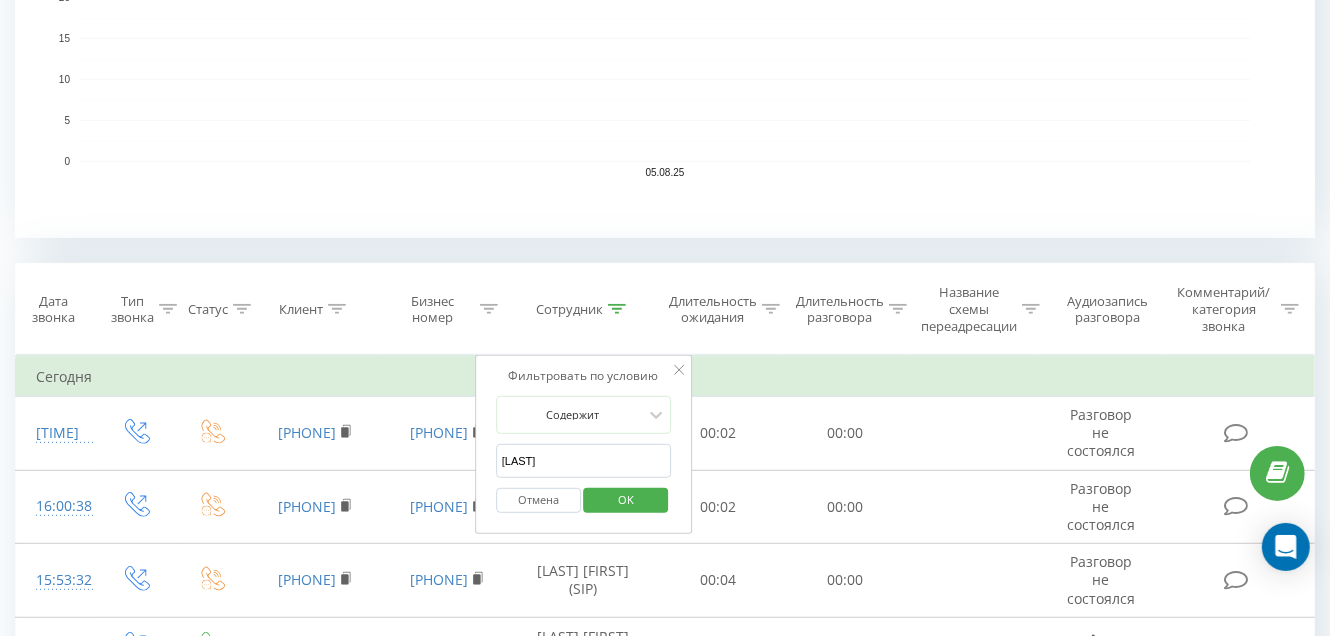 type on "Ф" 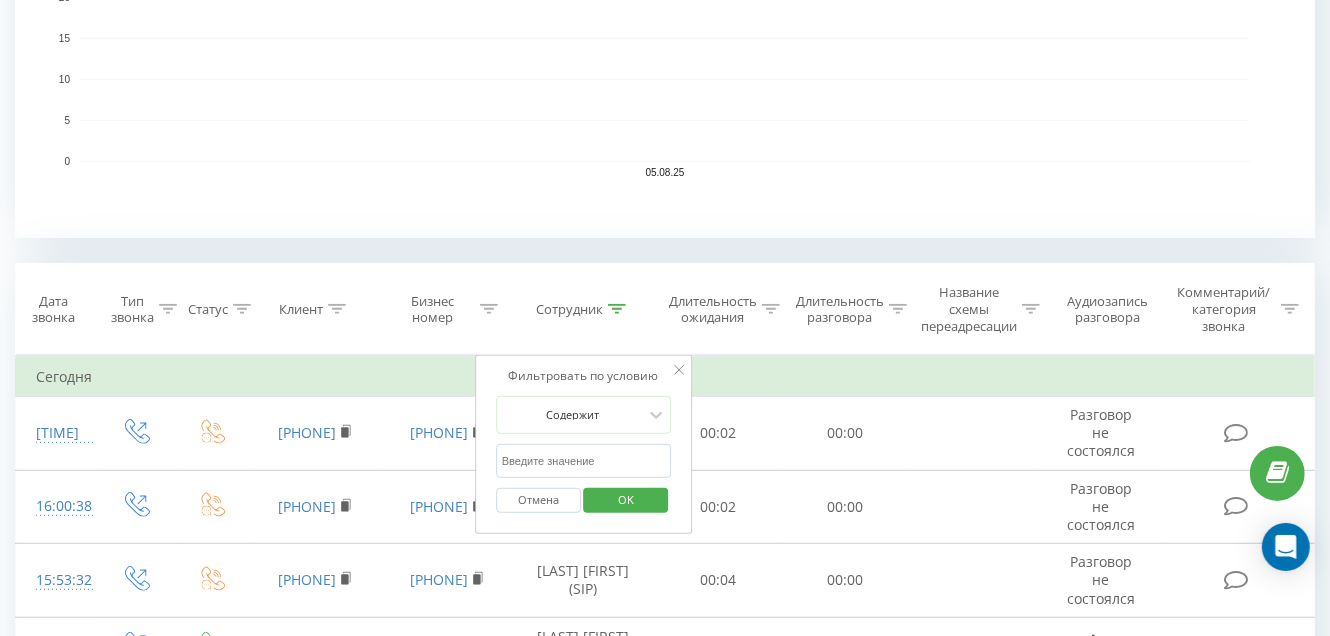 click at bounding box center (584, 461) 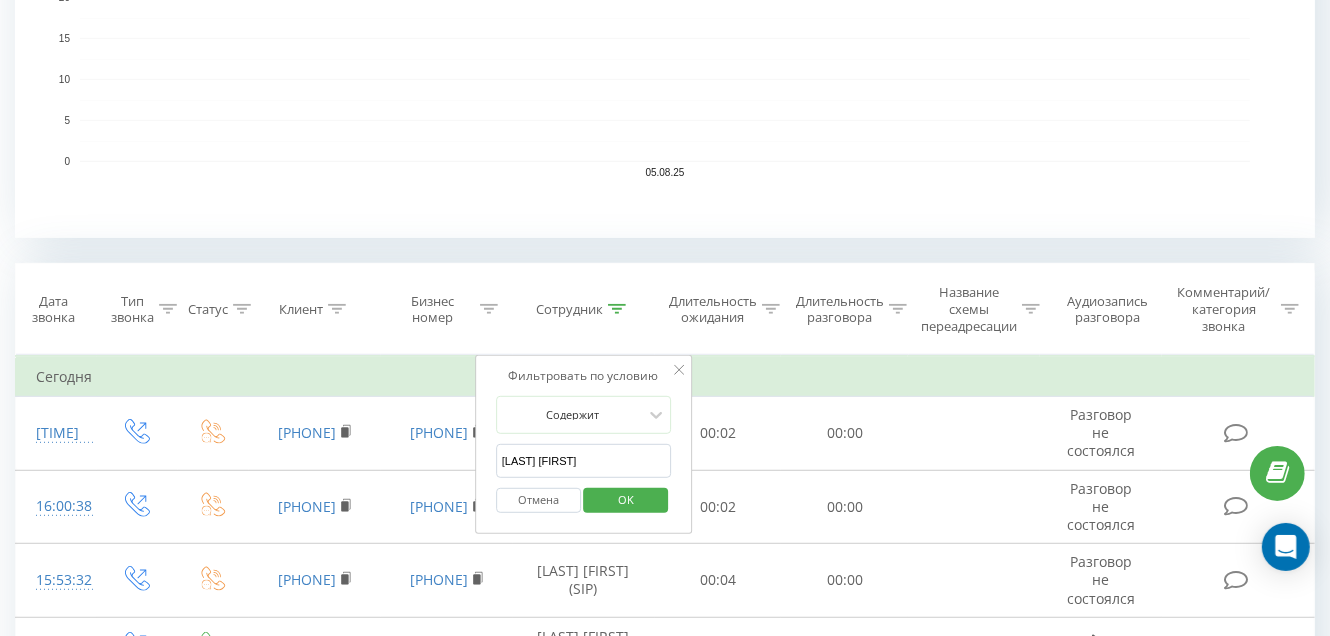 click on "OK" at bounding box center [626, 499] 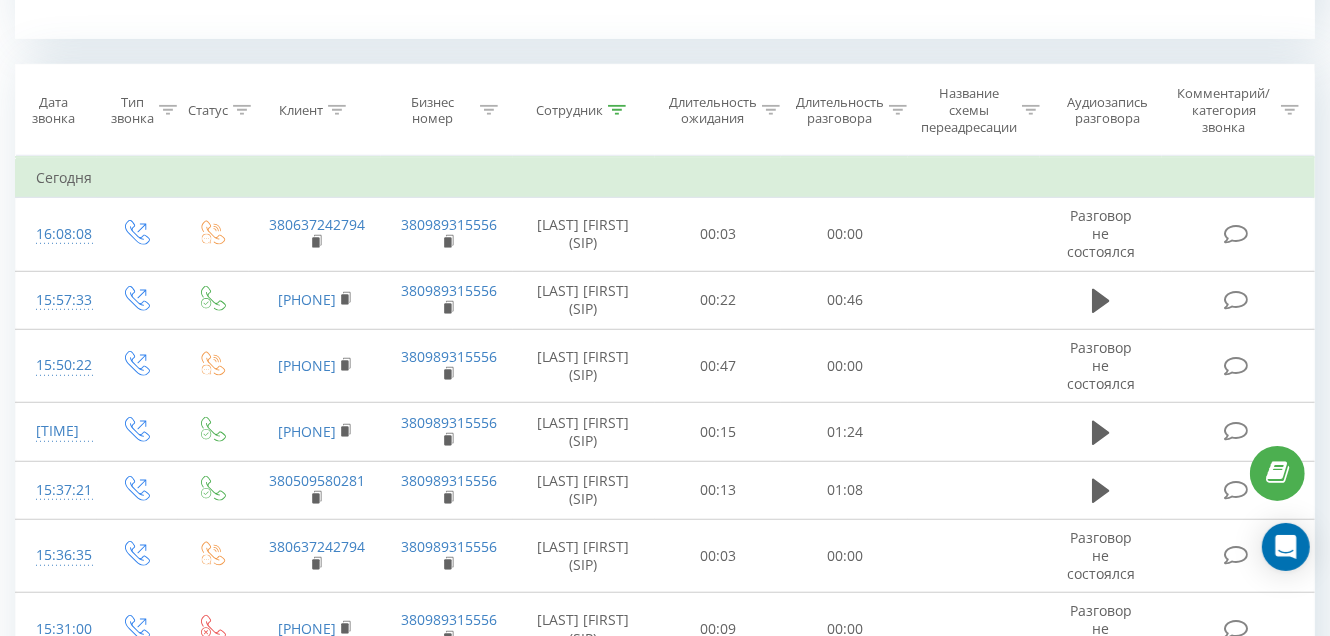 scroll, scrollTop: 899, scrollLeft: 0, axis: vertical 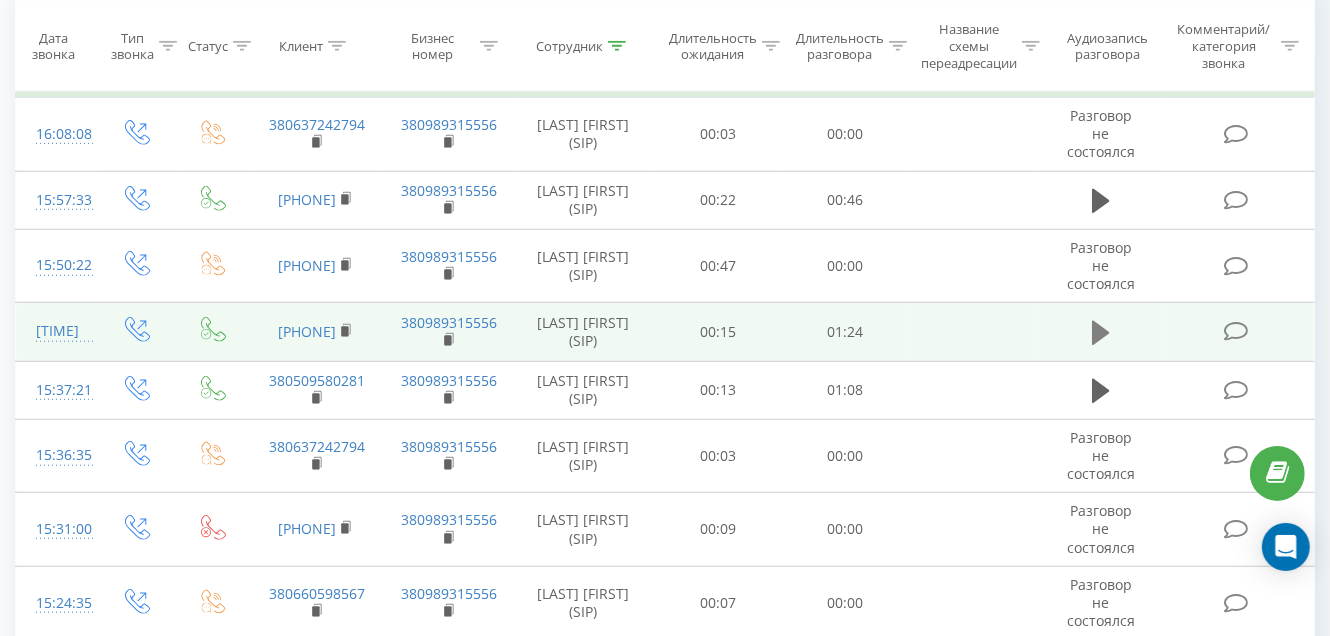 click 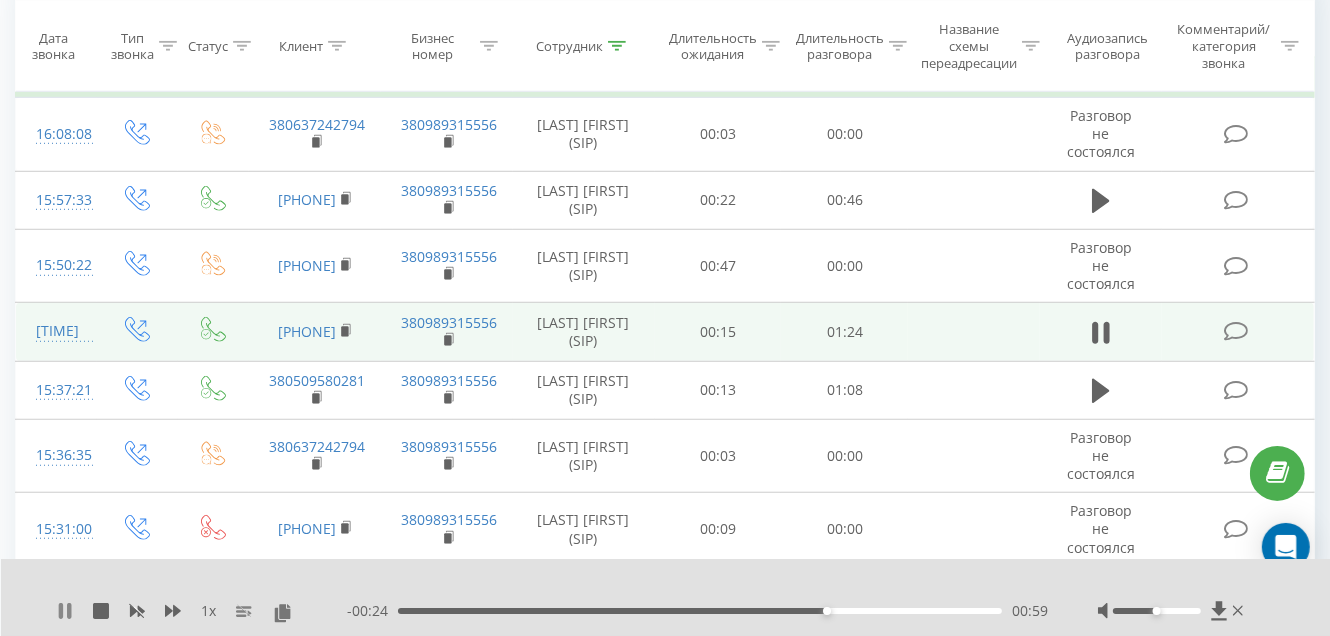 click 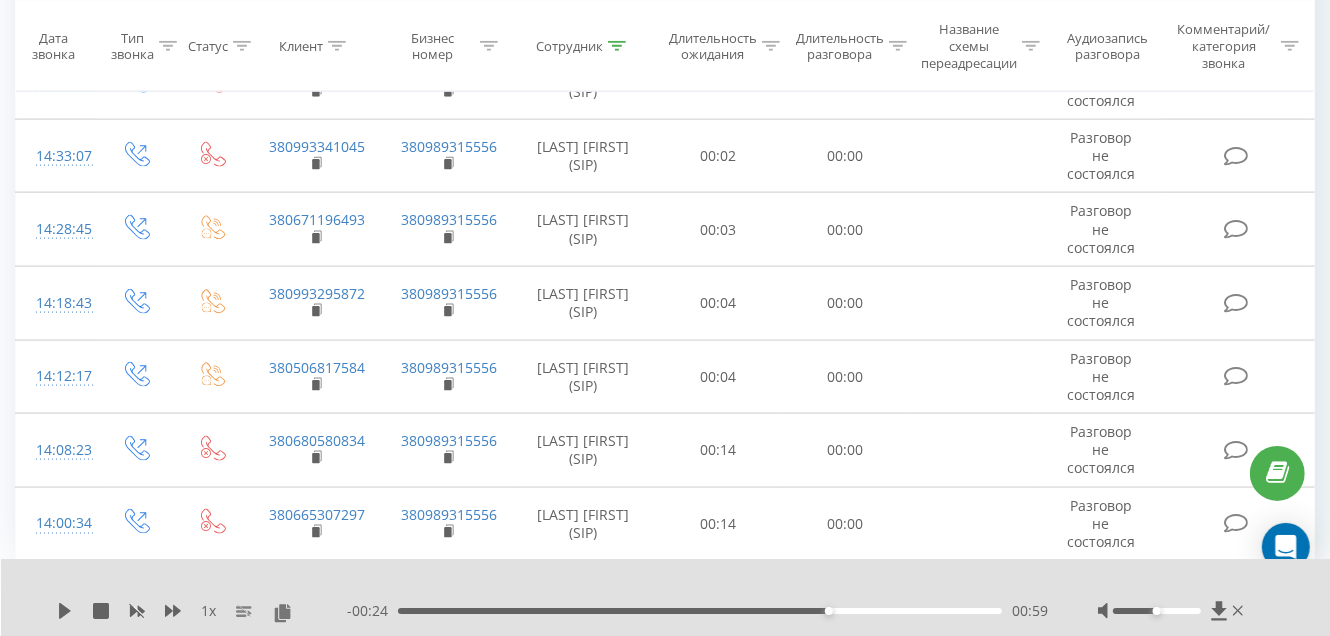 scroll, scrollTop: 1975, scrollLeft: 0, axis: vertical 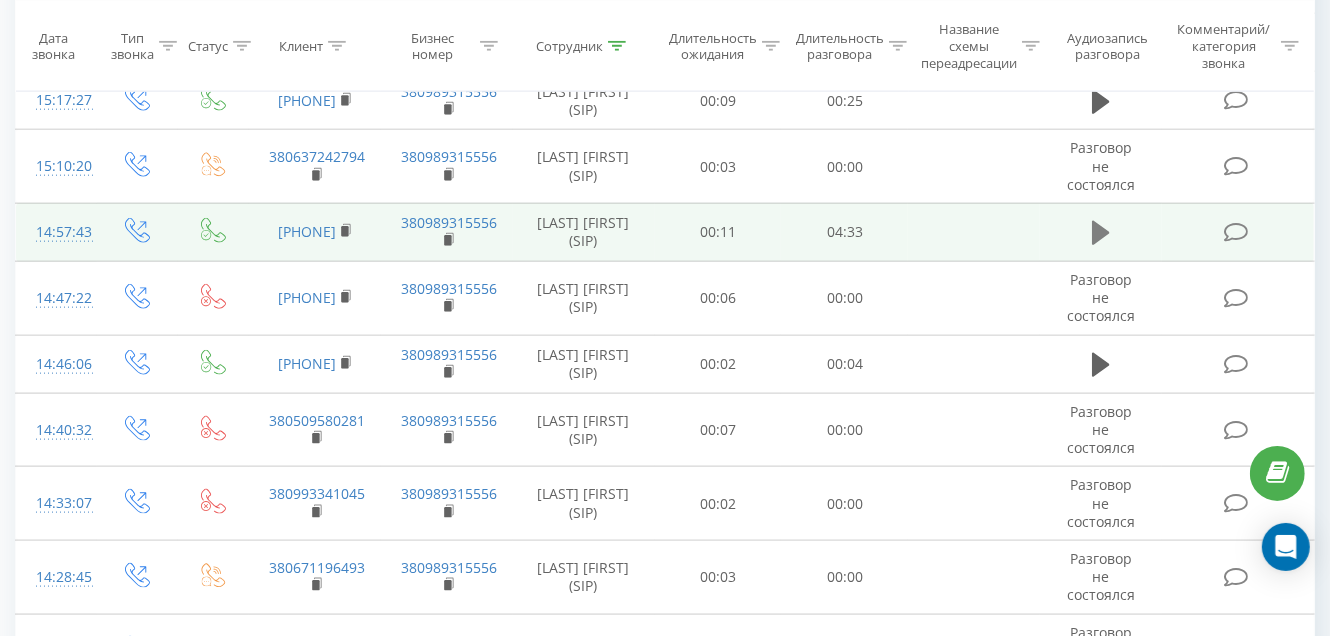 click 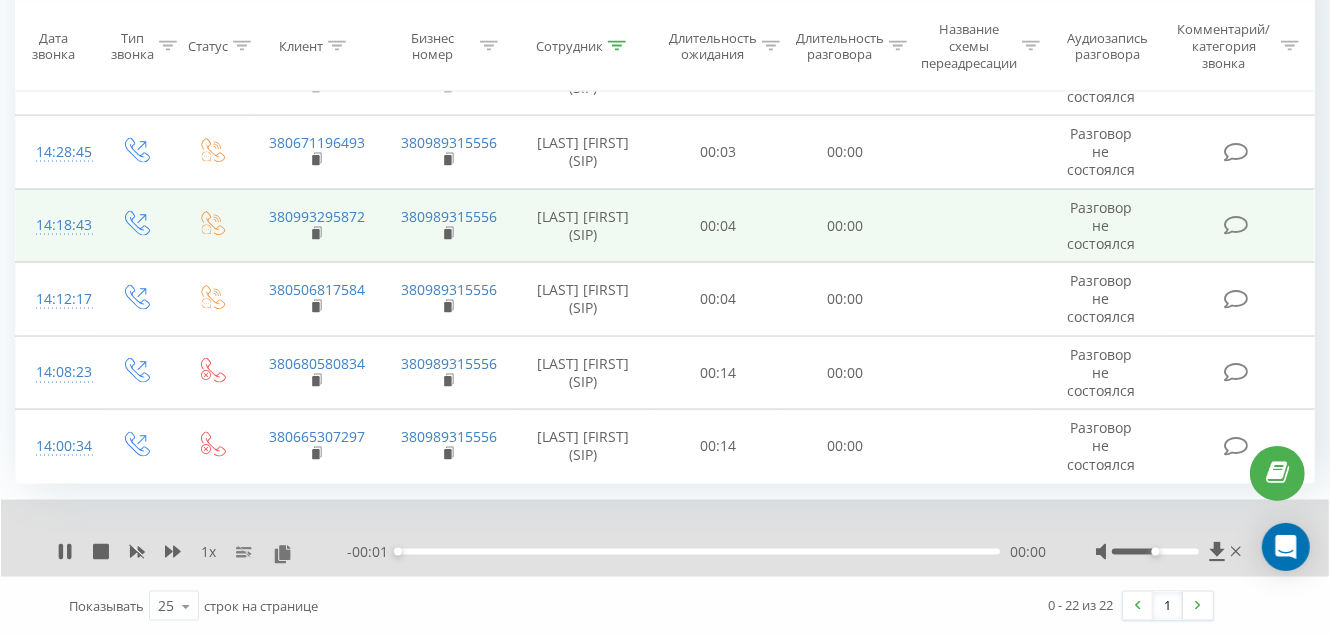 scroll, scrollTop: 2126, scrollLeft: 0, axis: vertical 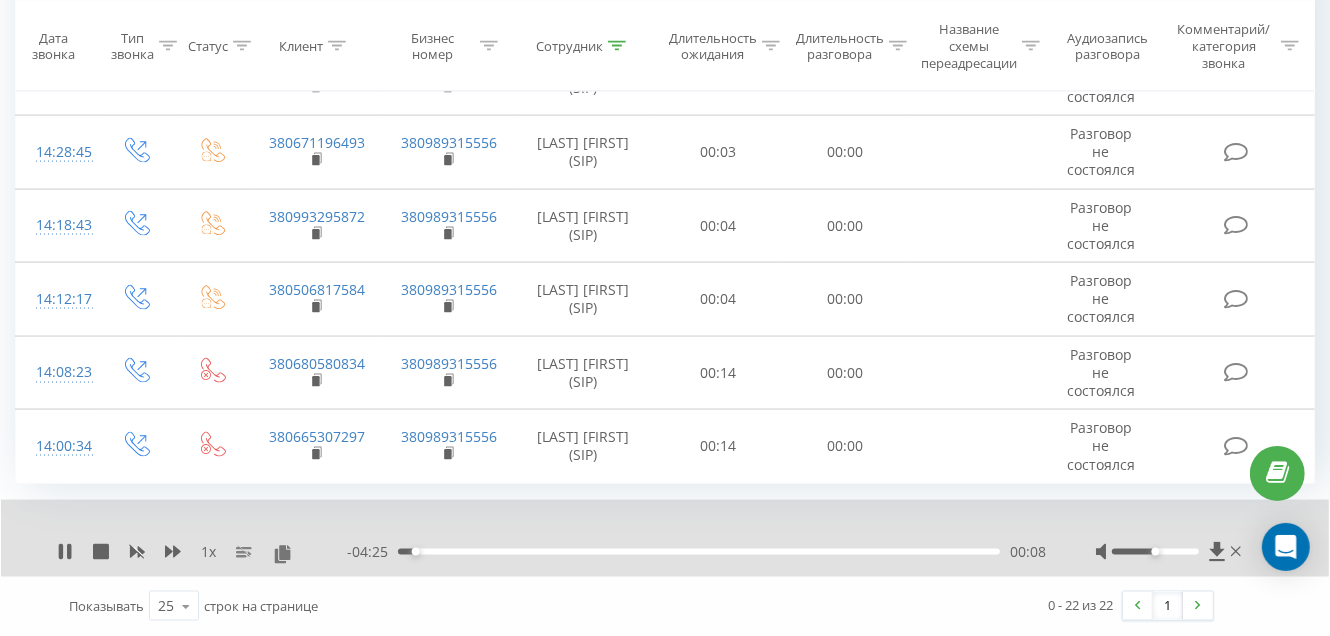 click 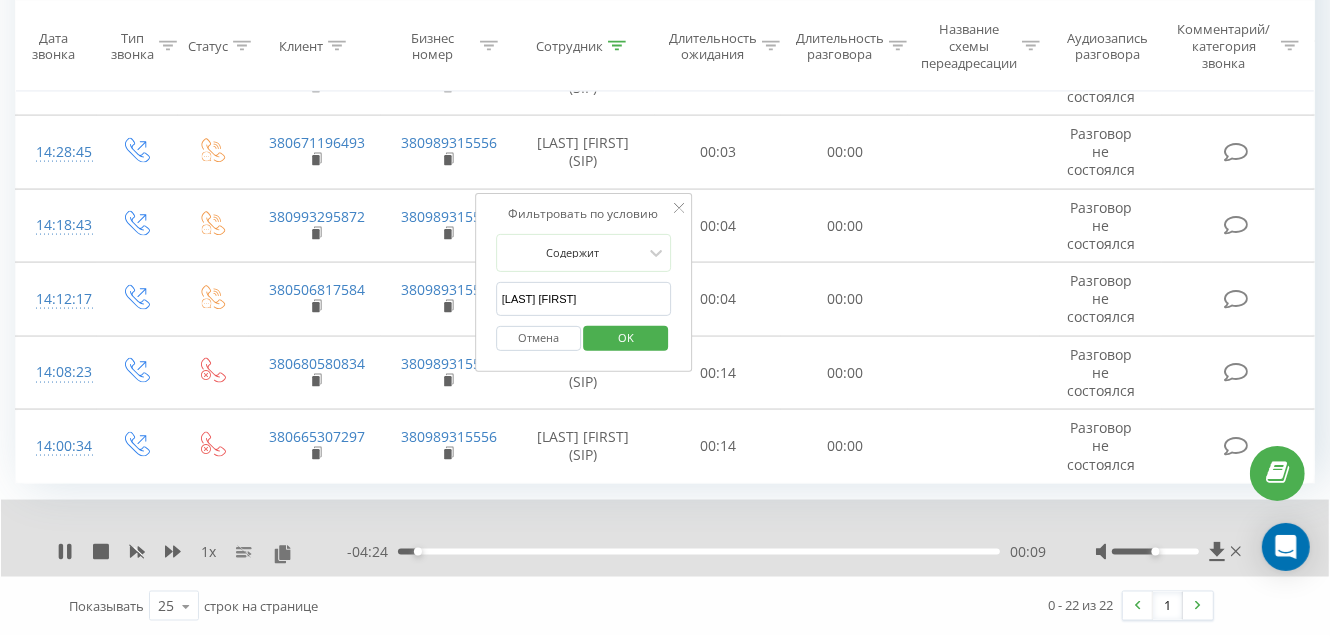 click on "Дегнера Мирослава" at bounding box center (584, 299) 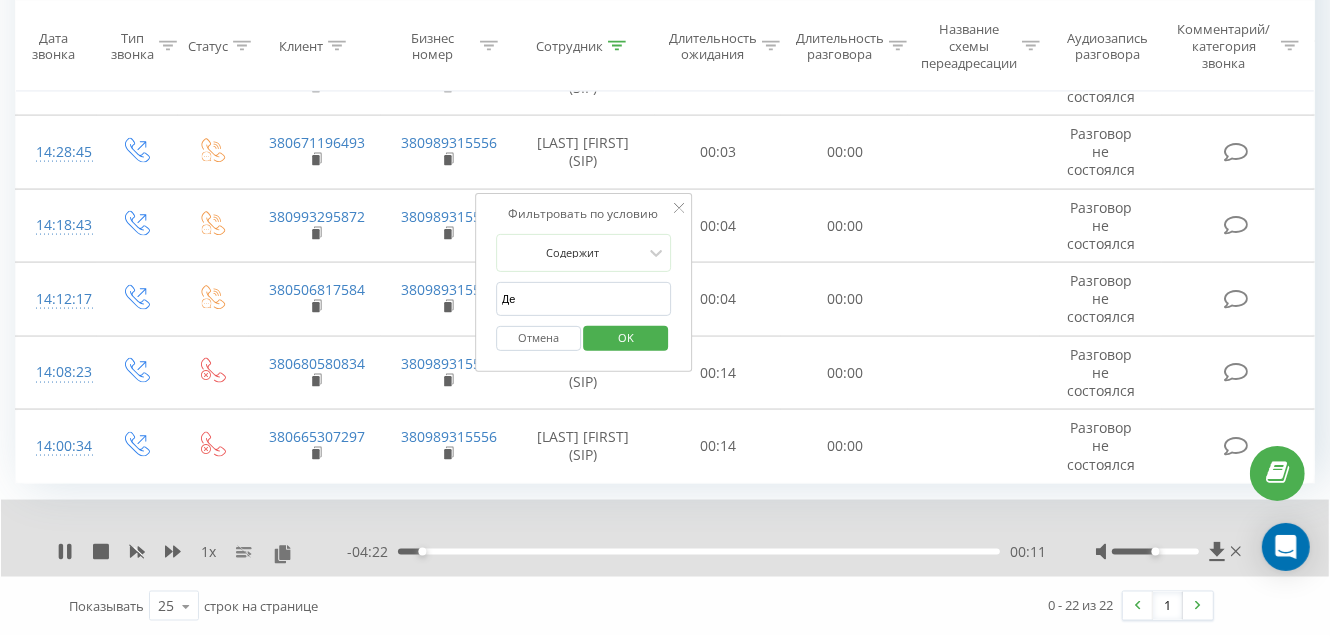type on "Д" 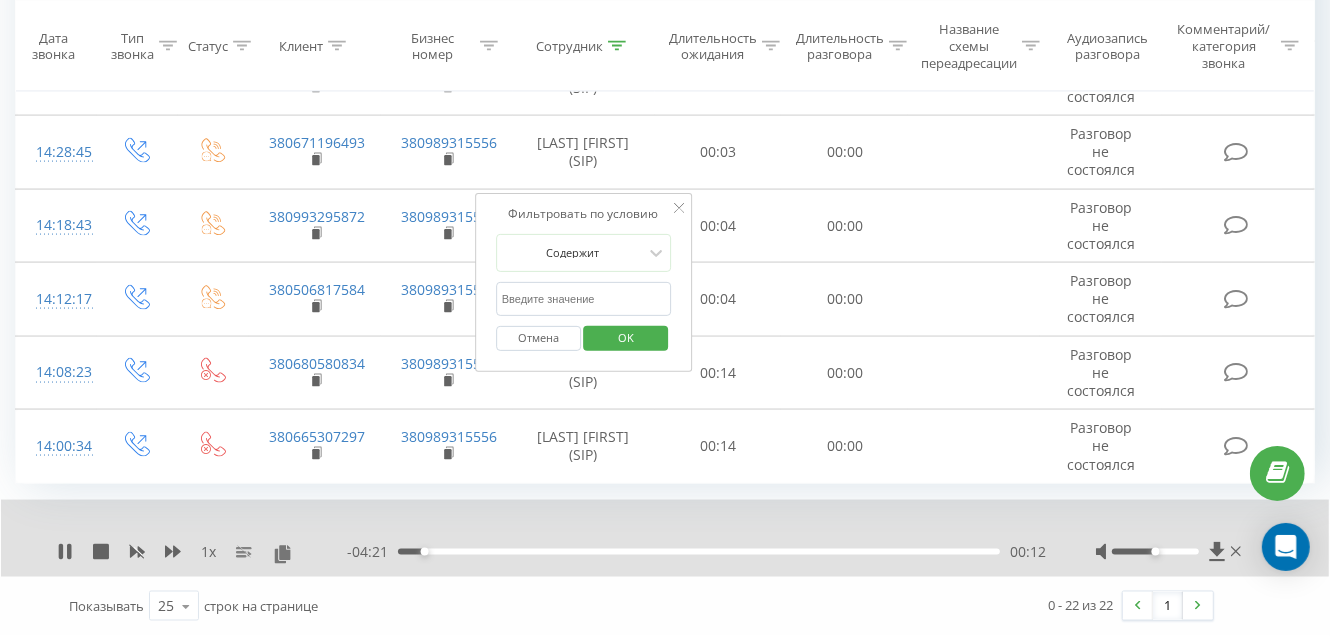 click at bounding box center (584, 299) 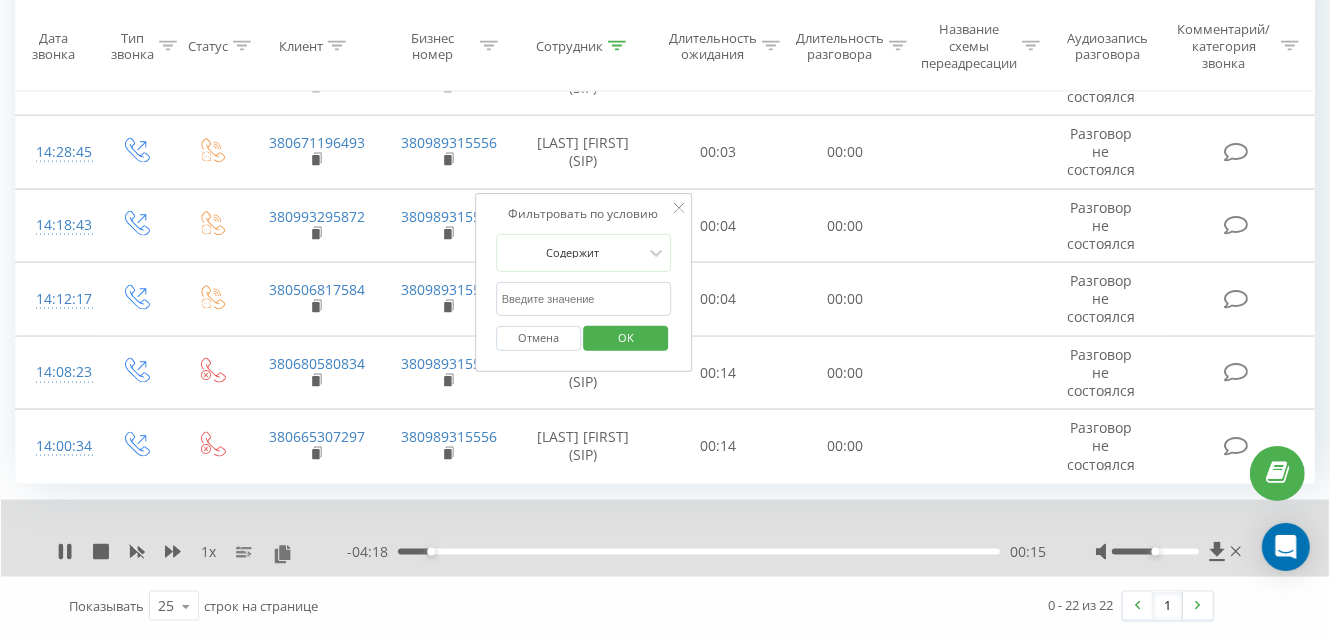 type on "[LAST] [FIRST] (SIP)" 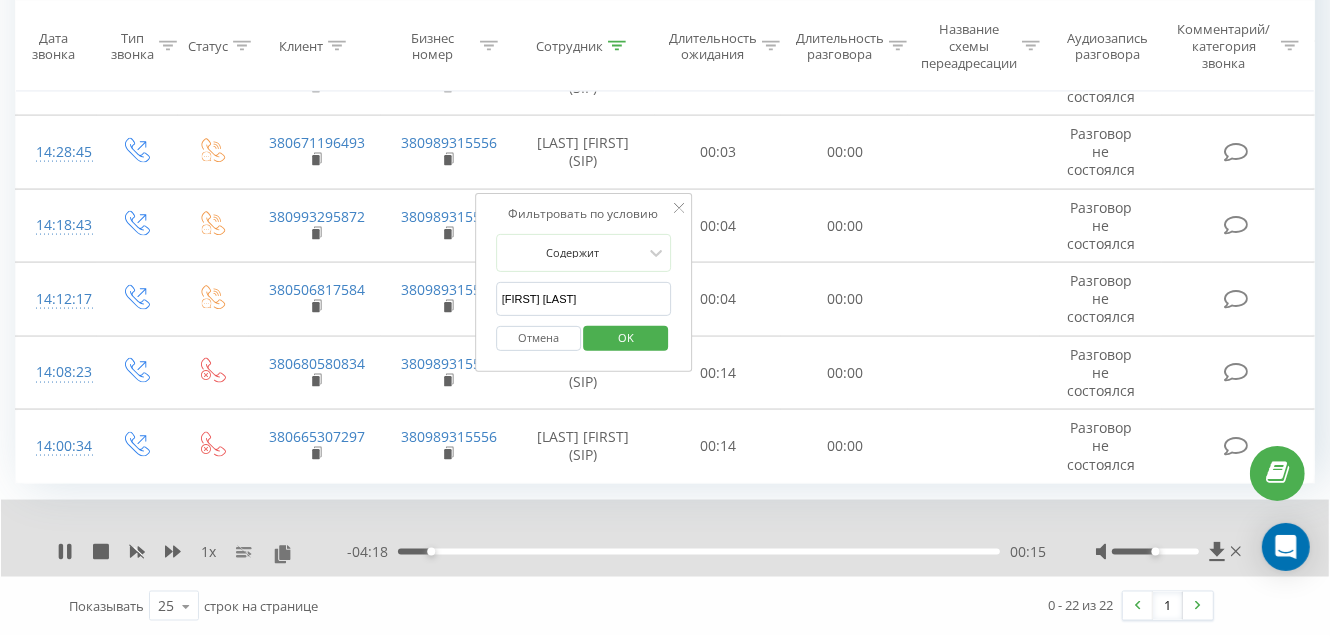 click on "OK" at bounding box center (626, 338) 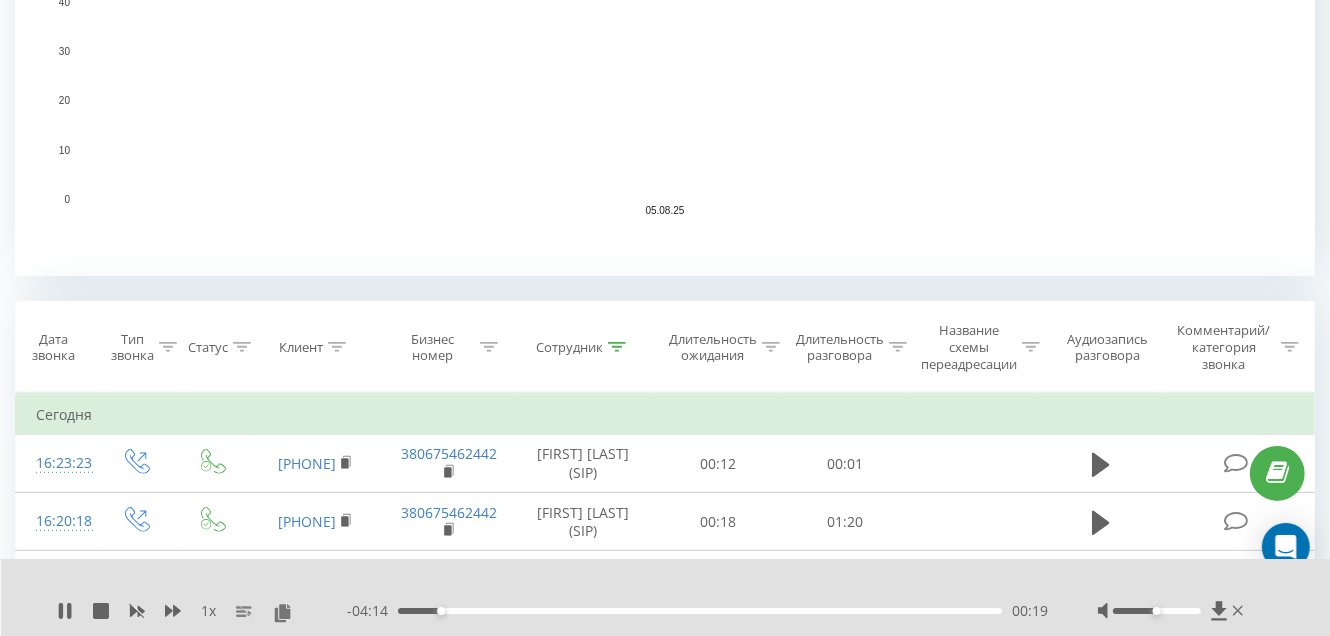 scroll, scrollTop: 799, scrollLeft: 0, axis: vertical 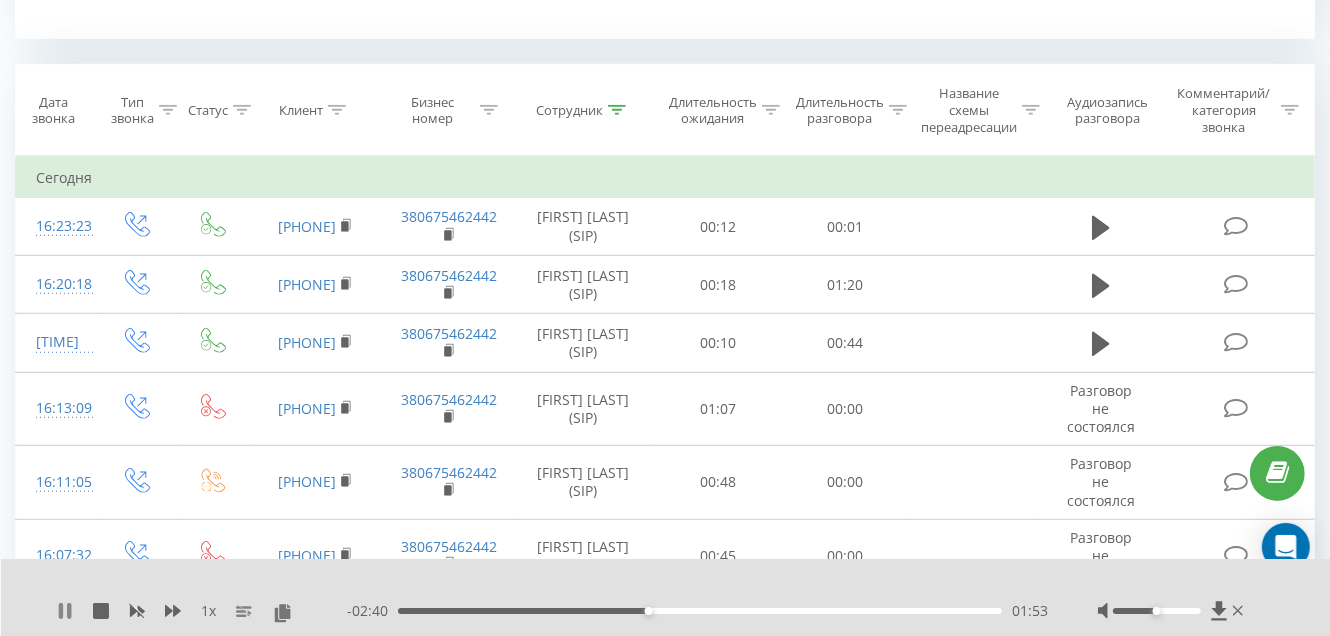 click 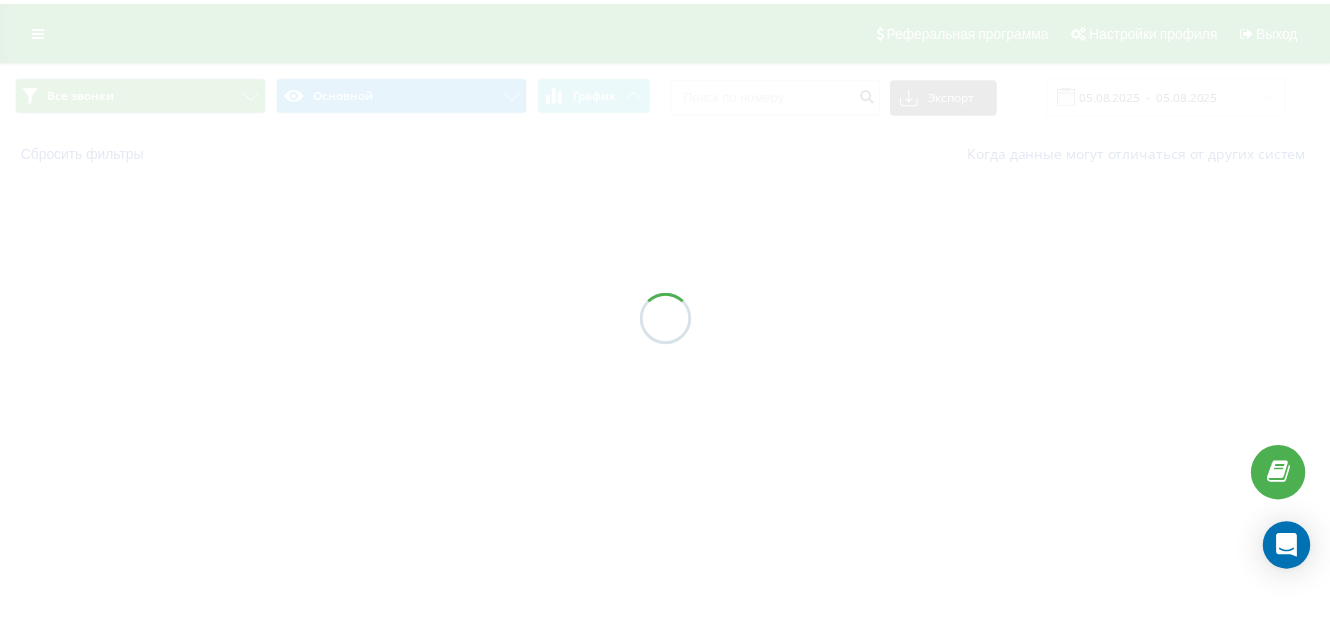 scroll, scrollTop: 0, scrollLeft: 0, axis: both 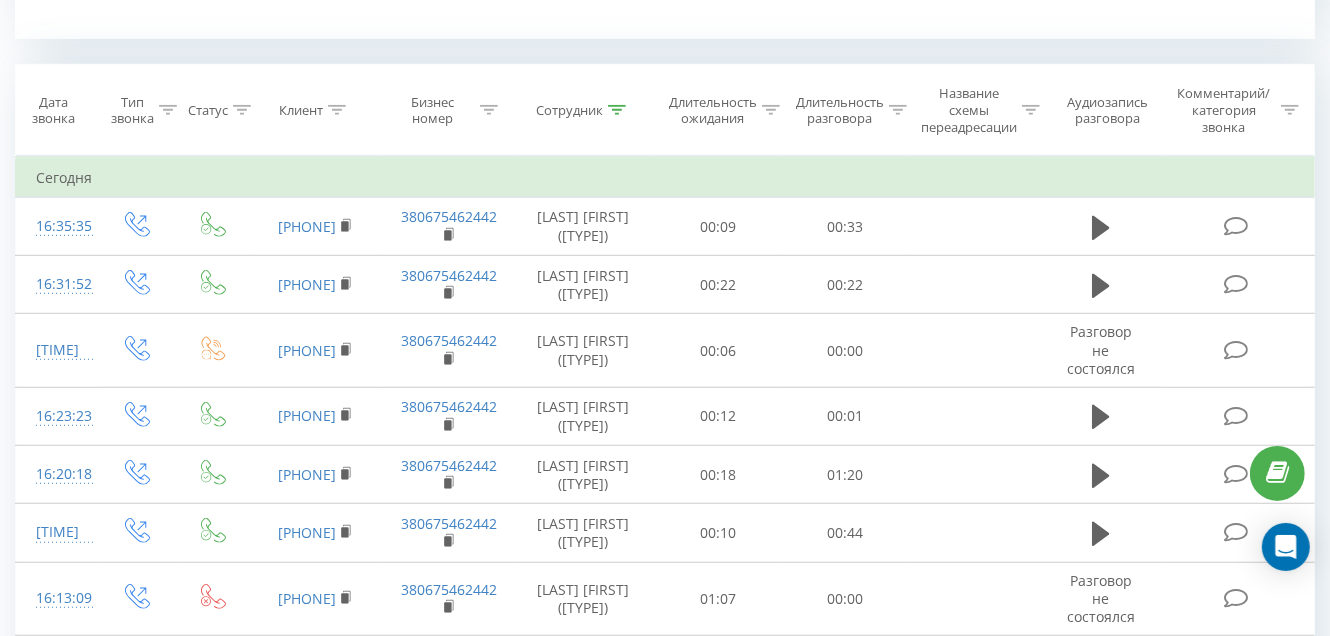 click at bounding box center [617, 110] 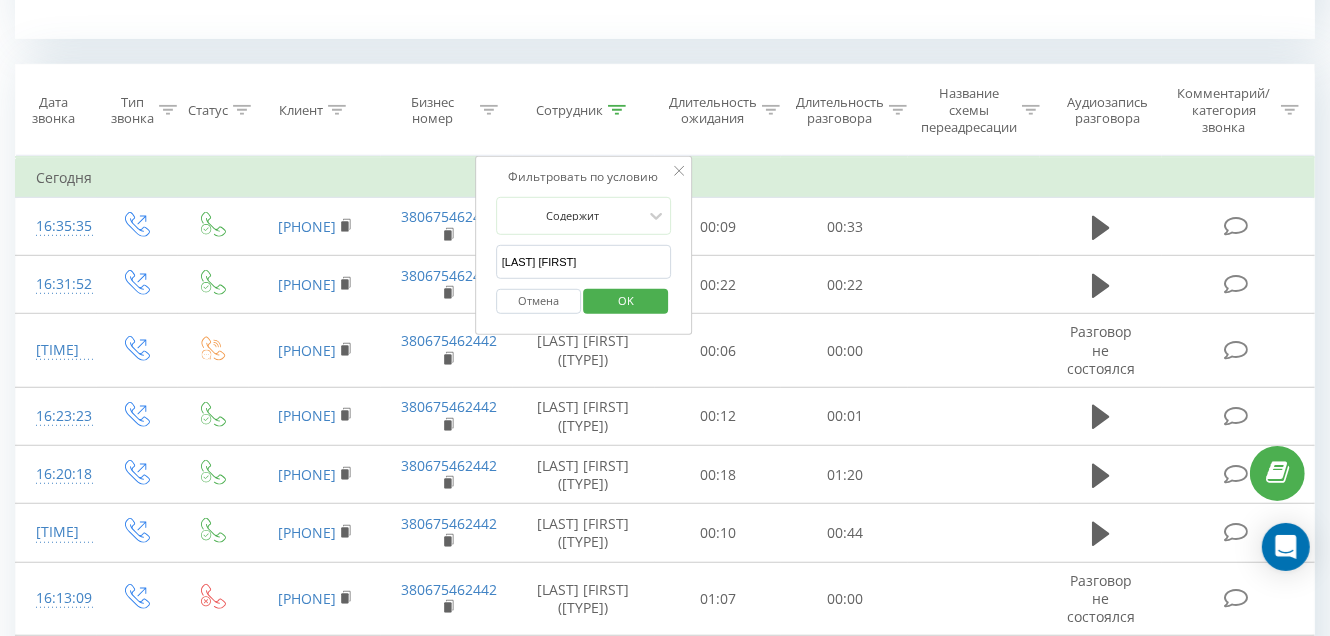 click on "[LAST] [FIRST]" at bounding box center (584, 262) 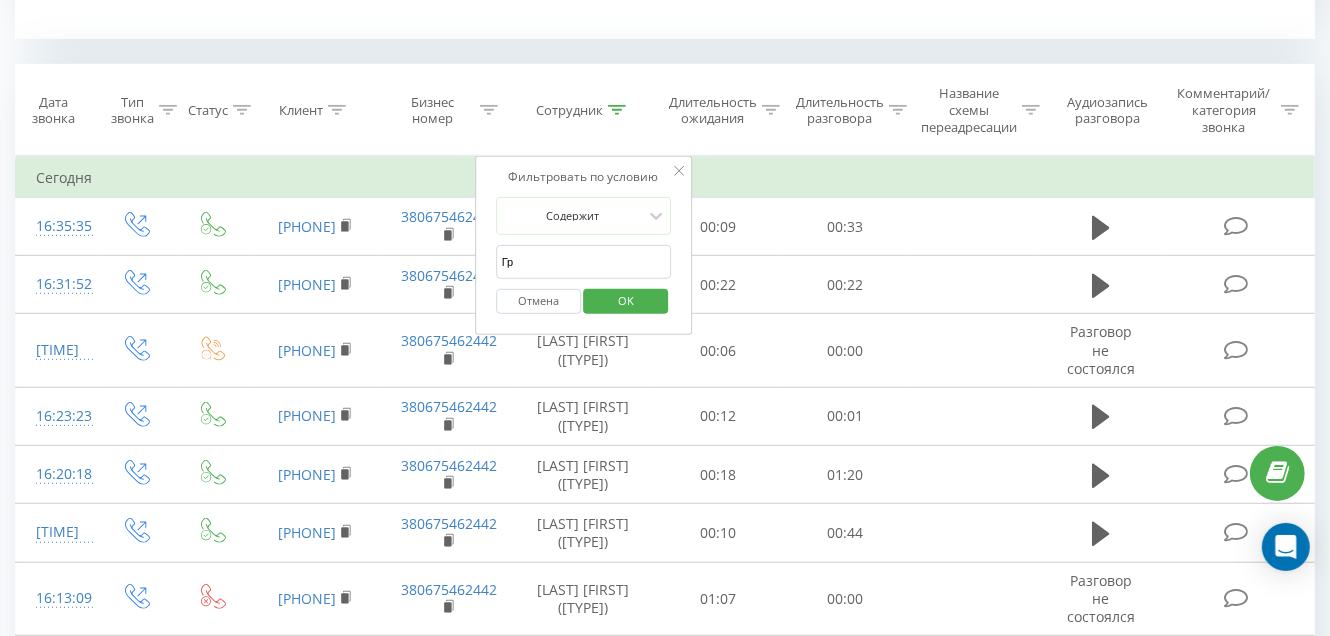 type on "Г" 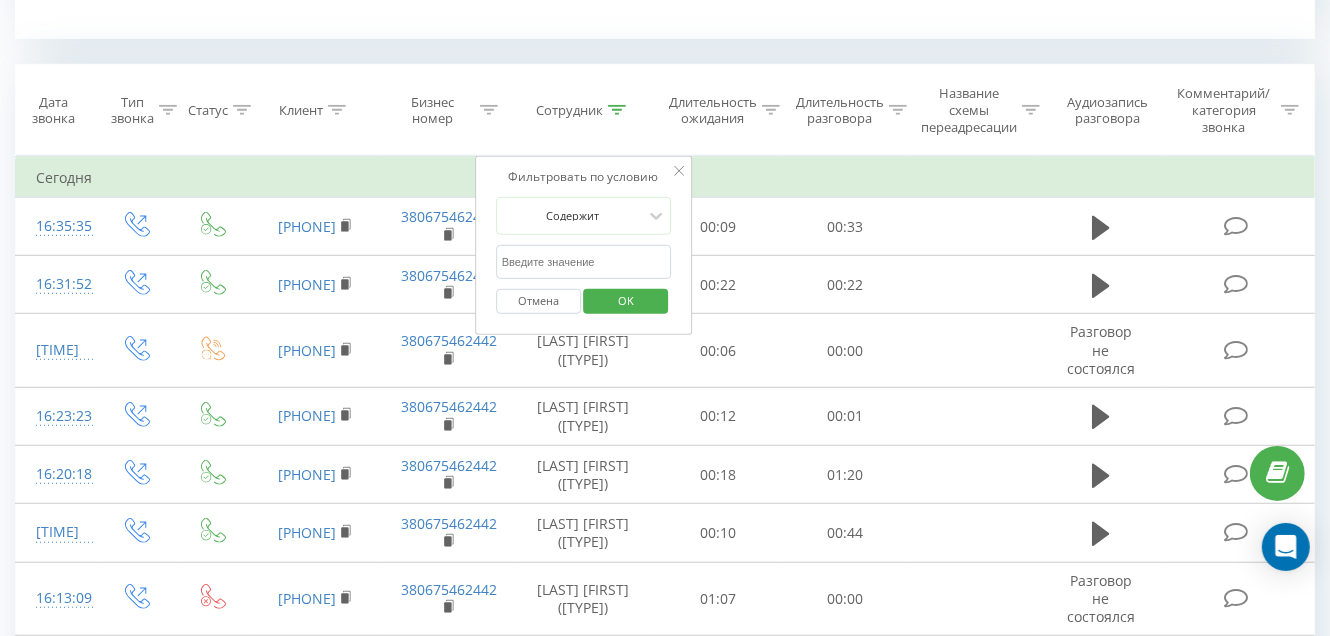 click on "Отмена OK" at bounding box center [584, 301] 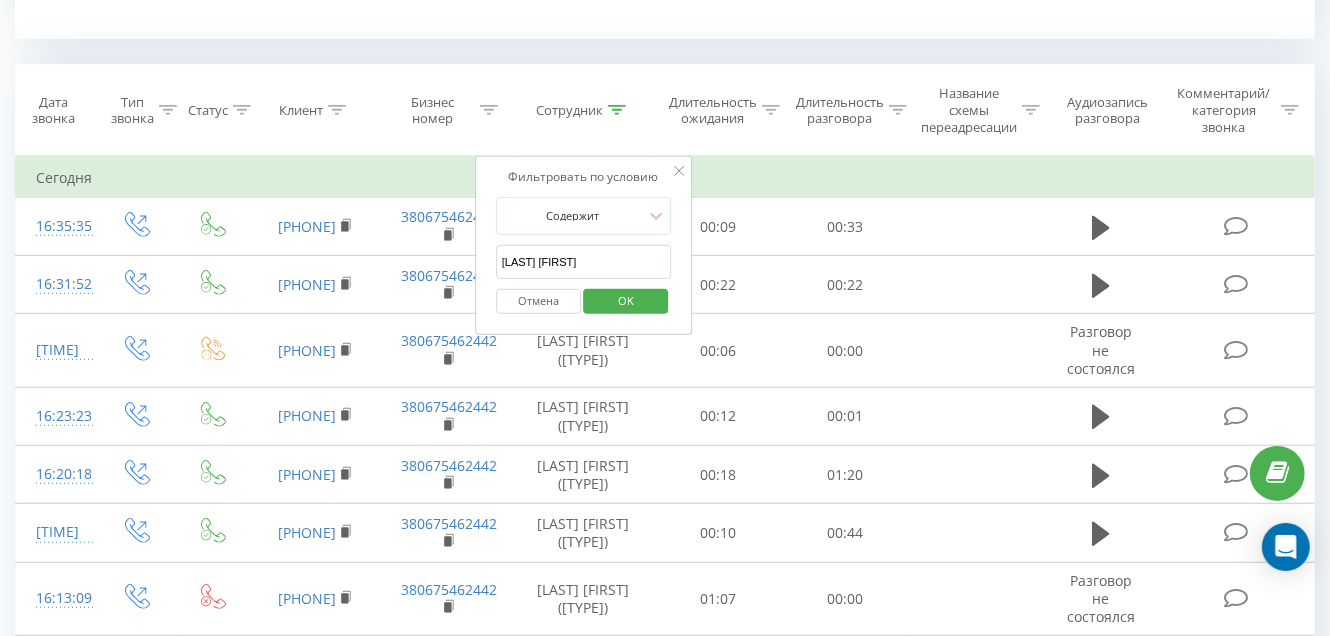 click on "OK" at bounding box center [626, 300] 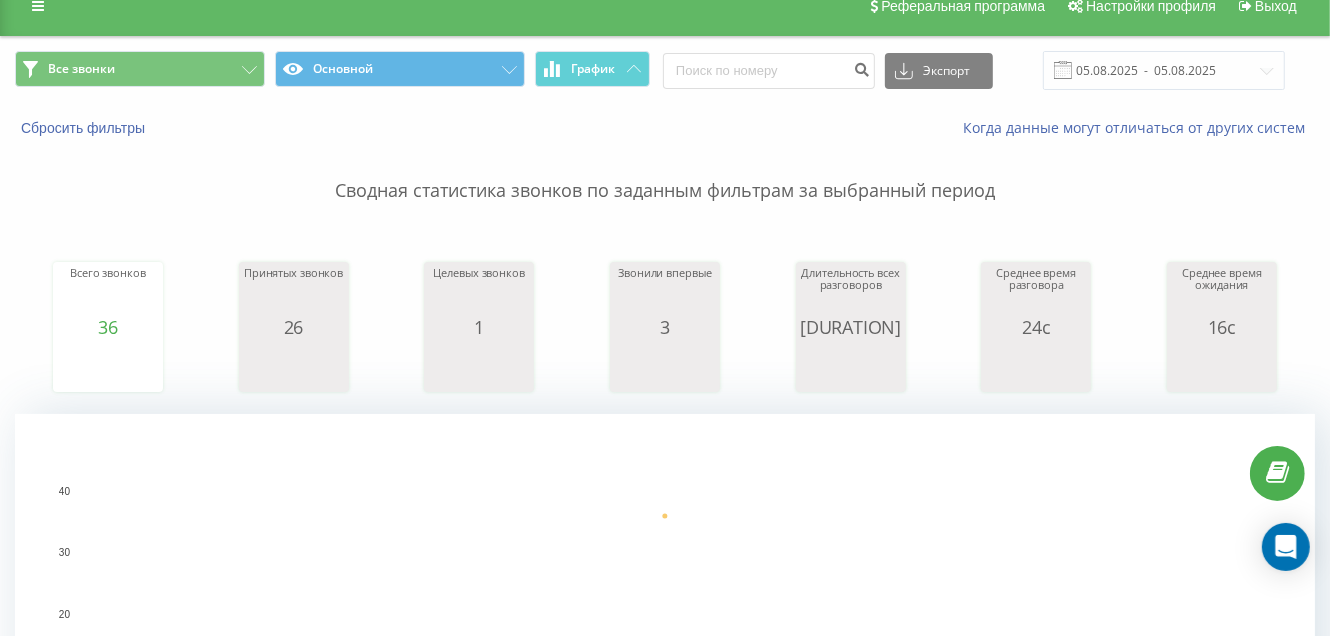 scroll, scrollTop: 0, scrollLeft: 0, axis: both 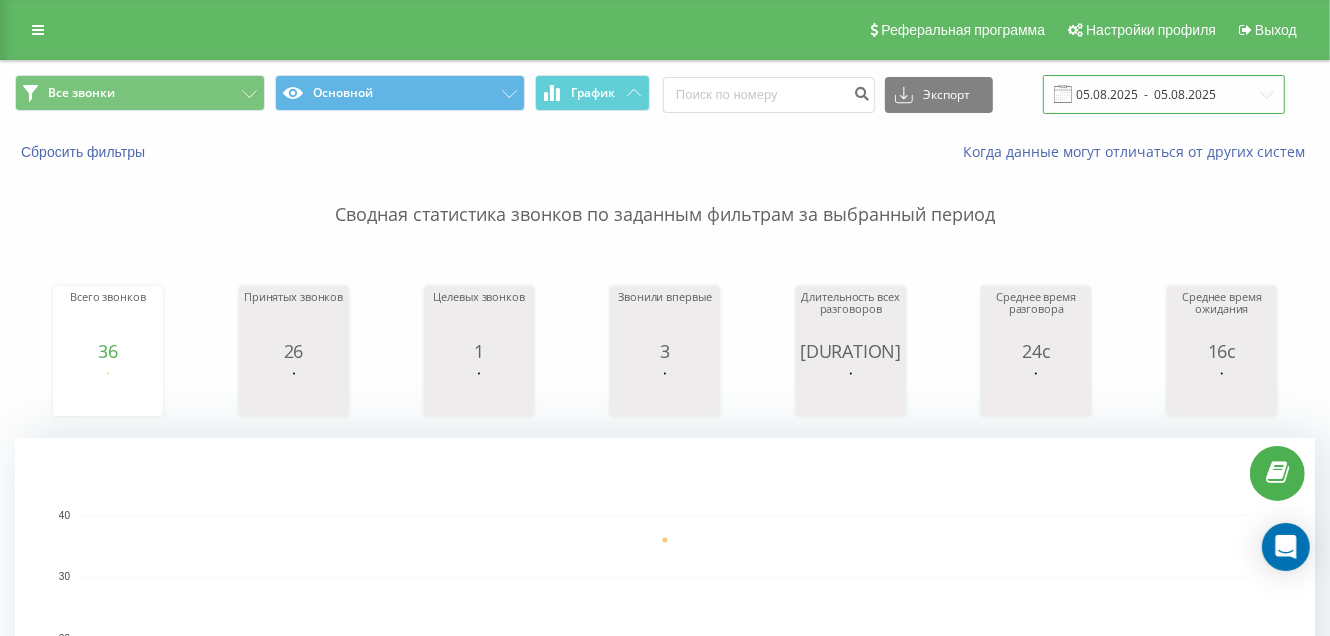 click on "05.08.2025  -  05.08.2025" at bounding box center (1164, 94) 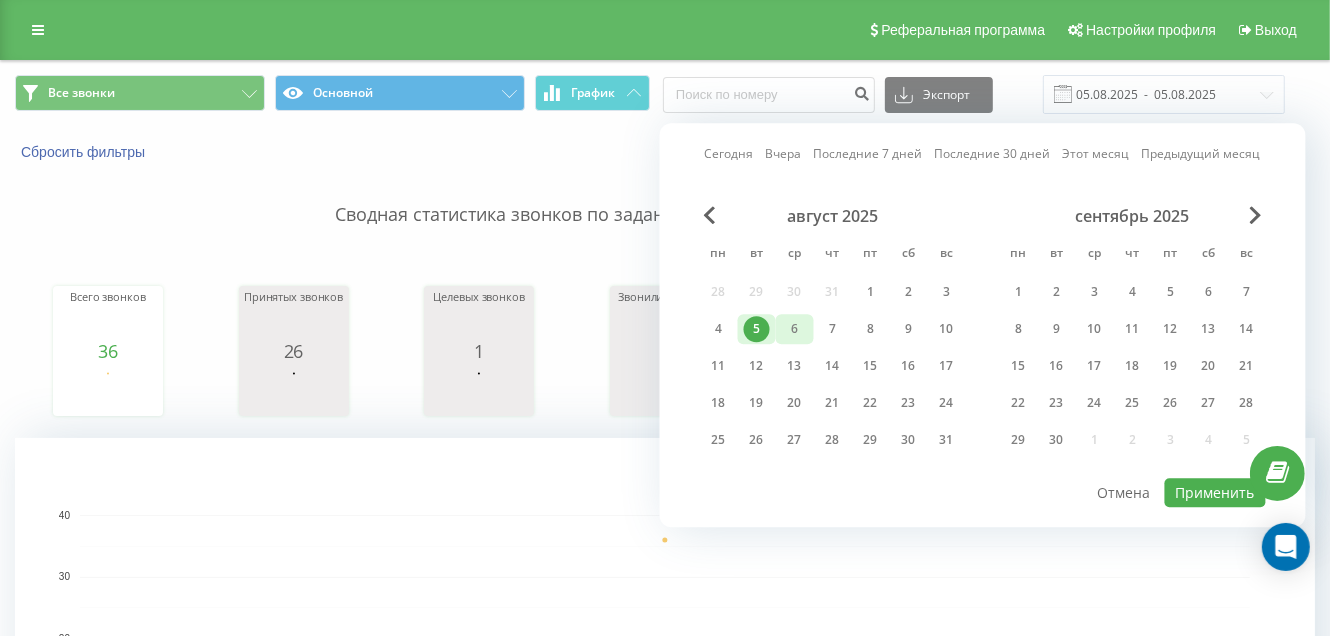 click on "6" at bounding box center [795, 329] 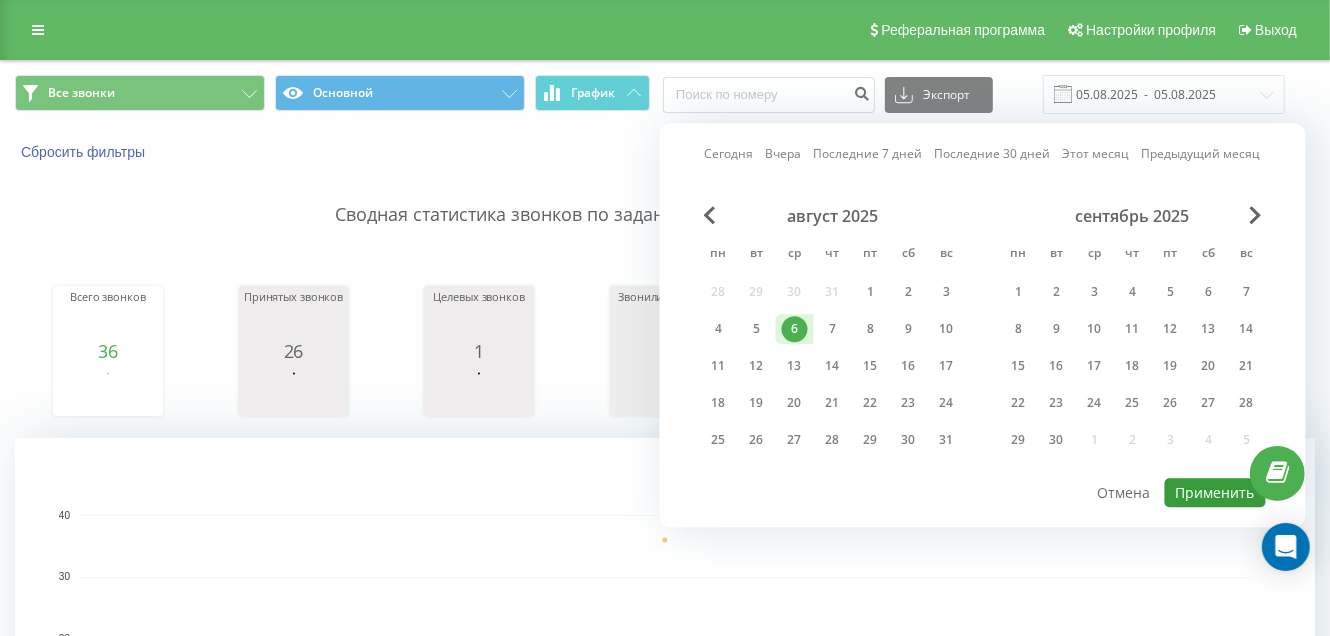 click on "Применить" at bounding box center (1215, 492) 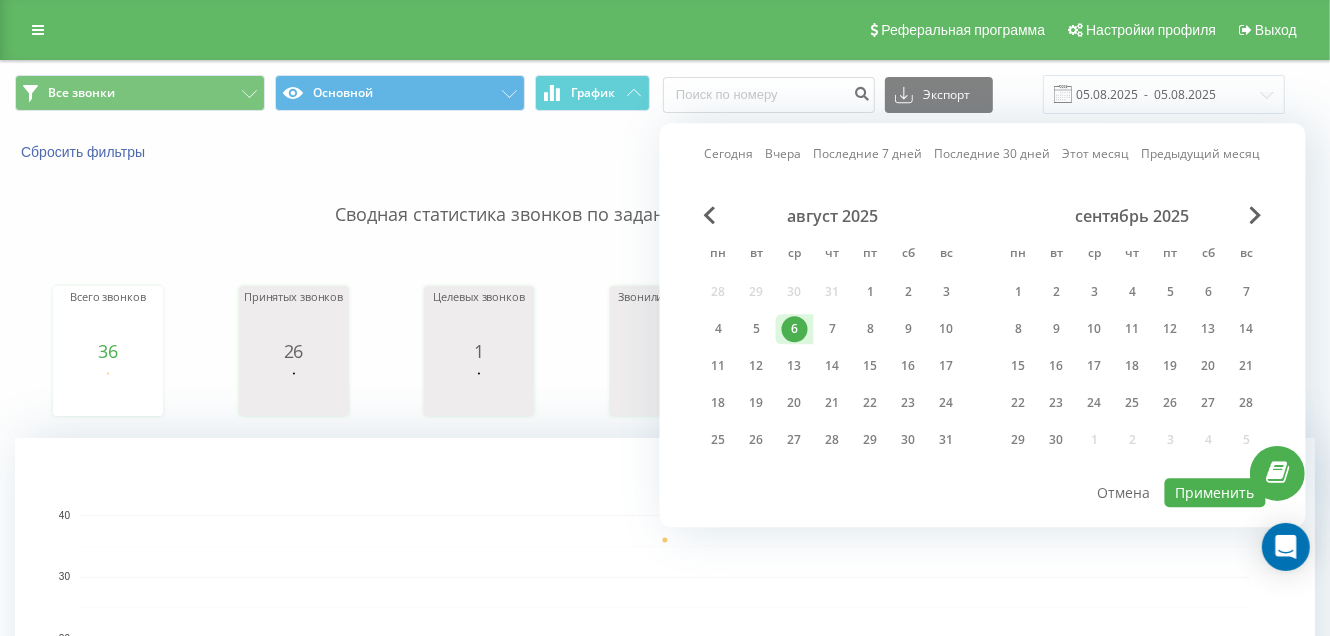 type on "06.08.2025  -  06.08.2025" 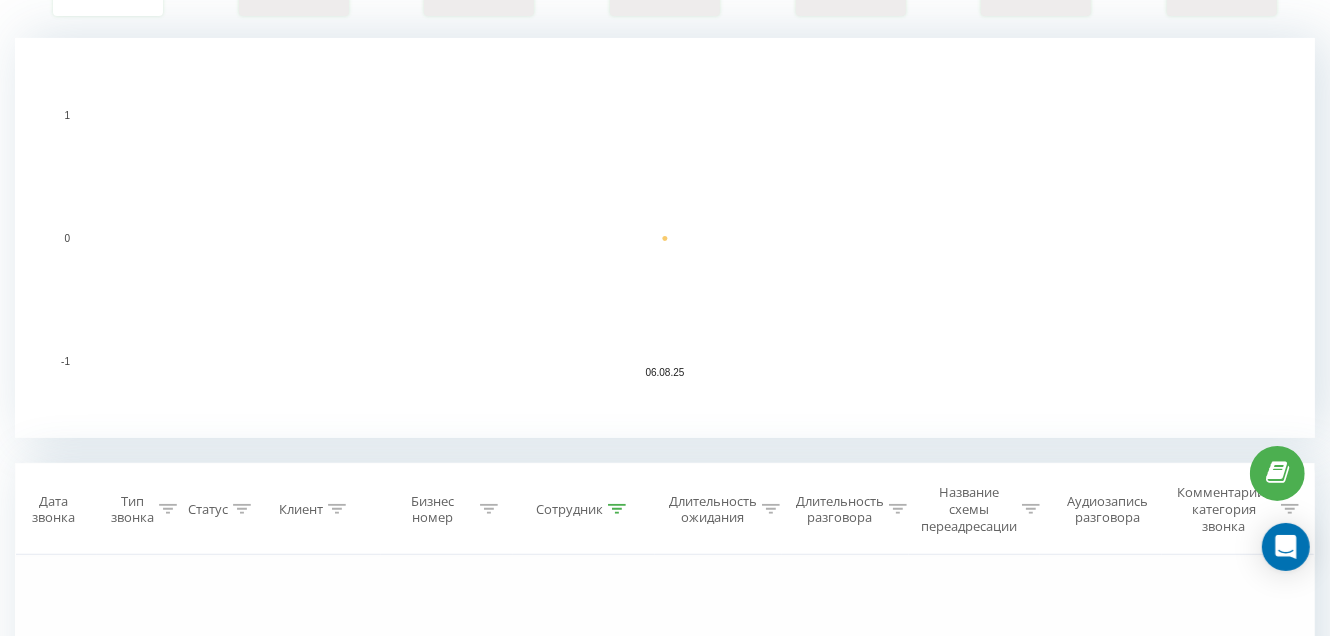 scroll, scrollTop: 699, scrollLeft: 0, axis: vertical 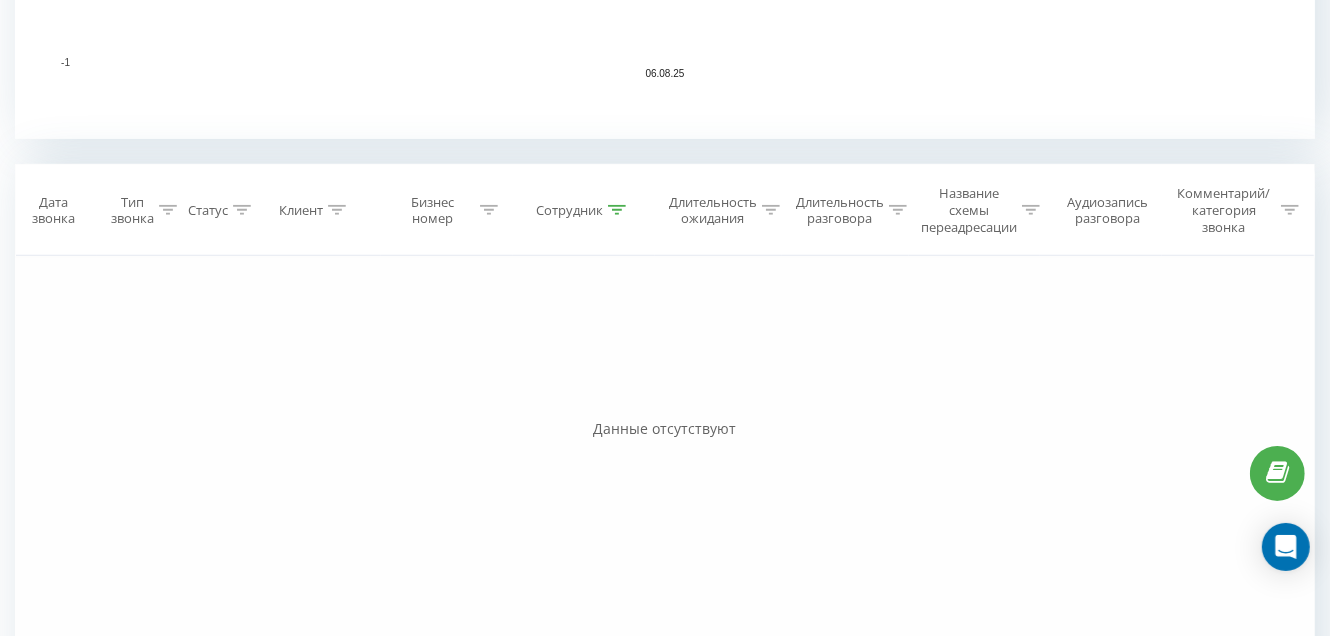 click 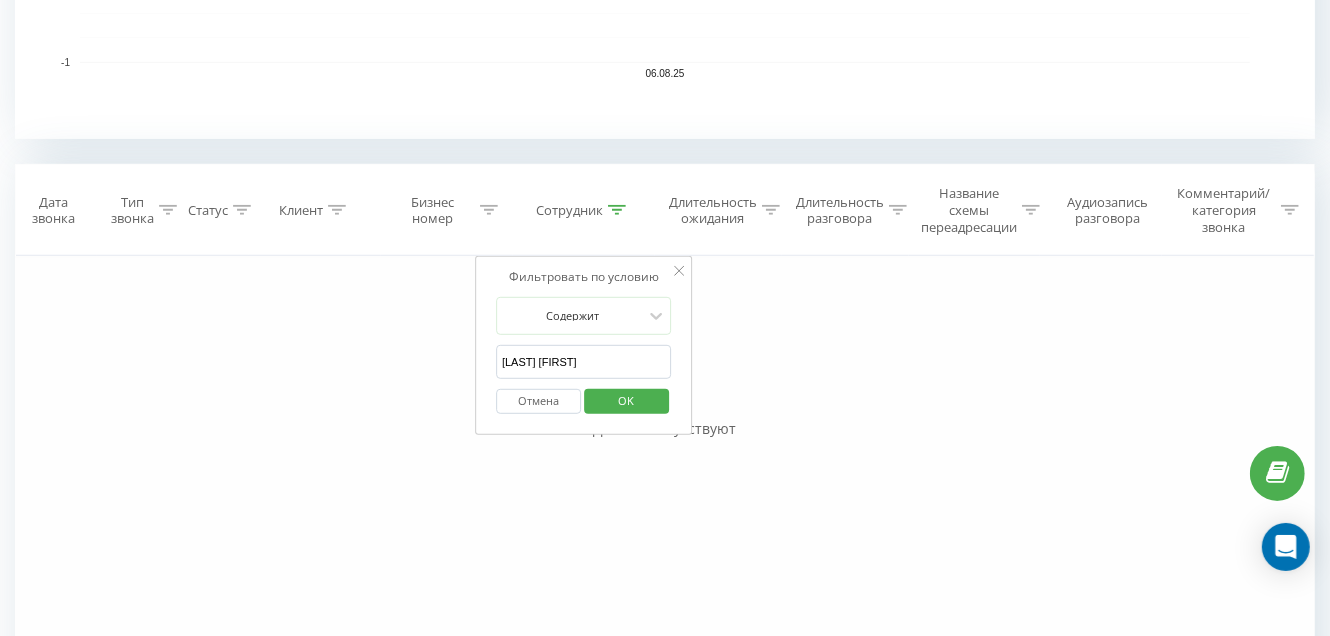click on "Оверченко Тетяна" at bounding box center (584, 362) 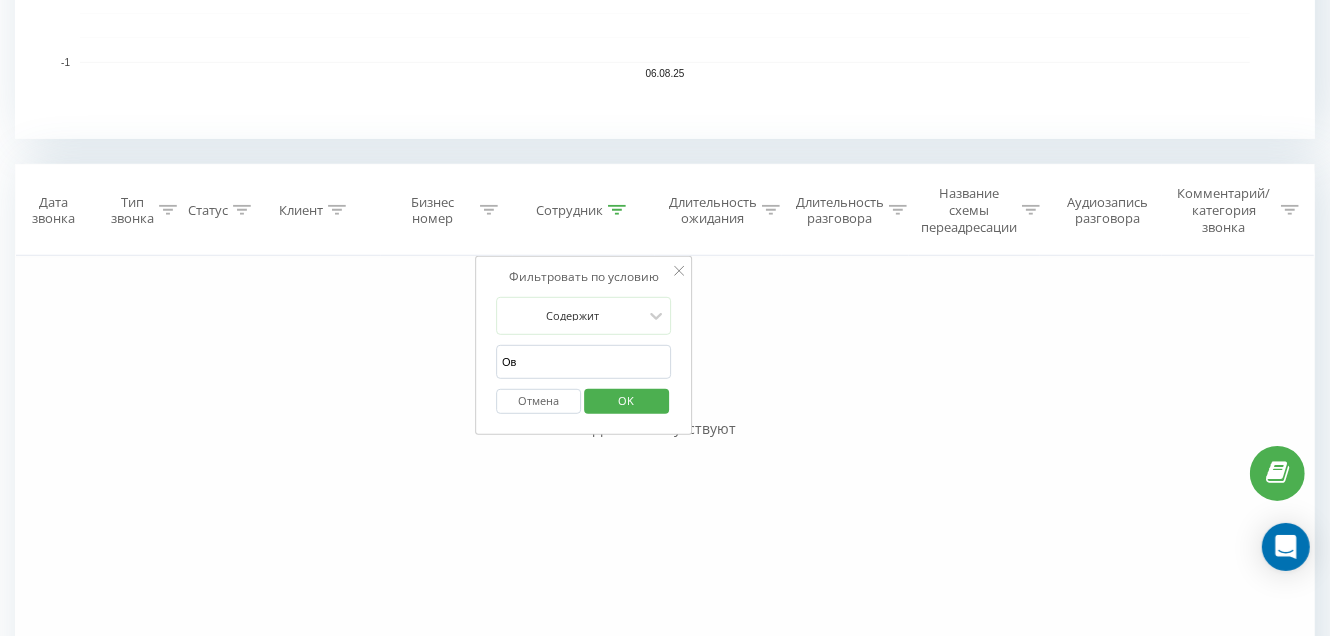 type on "О" 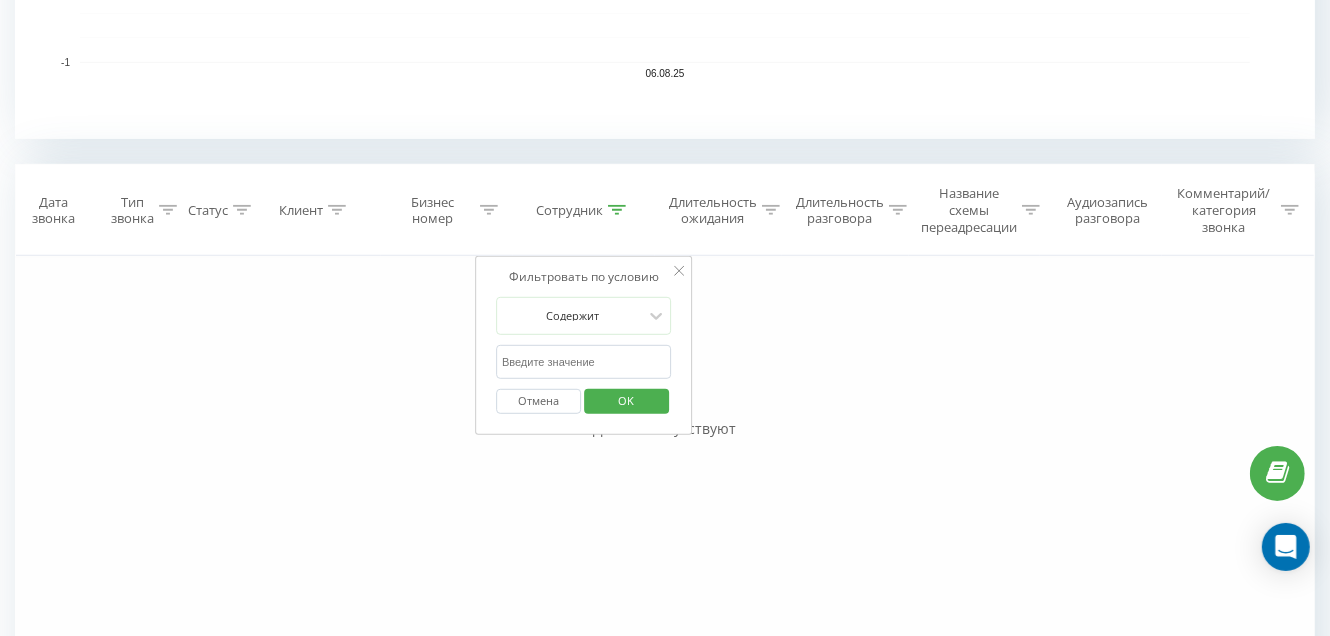click at bounding box center (584, 362) 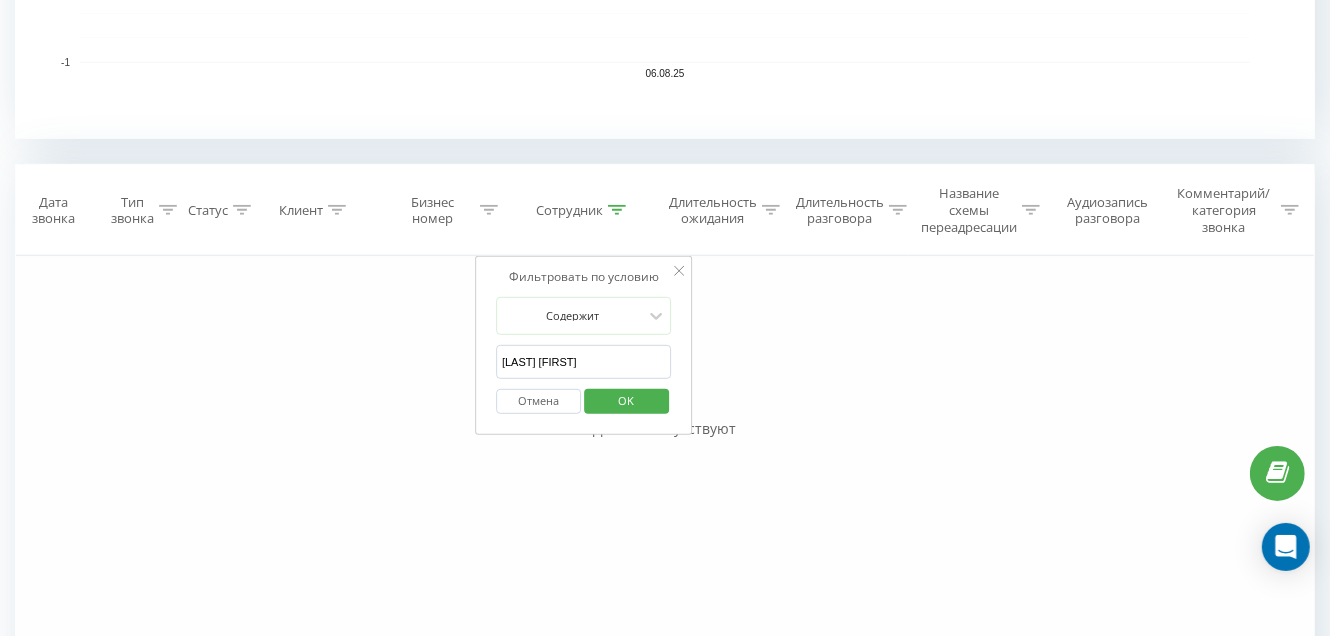 click on "OK" at bounding box center (626, 400) 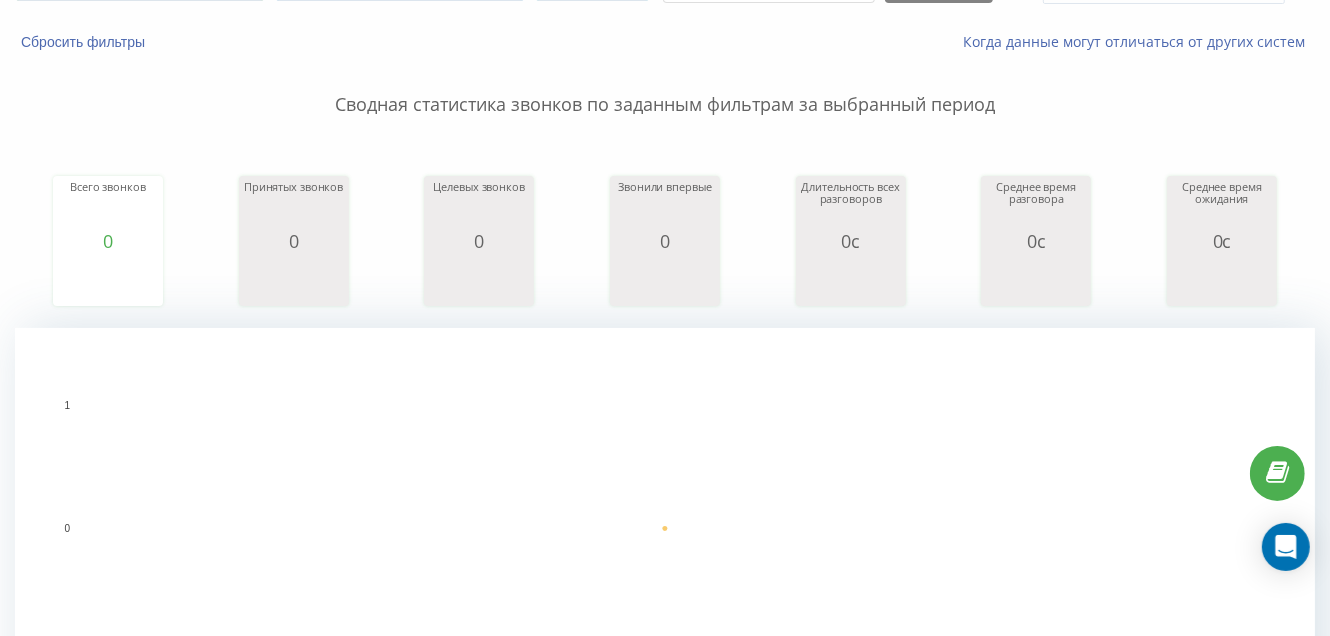 scroll, scrollTop: 0, scrollLeft: 0, axis: both 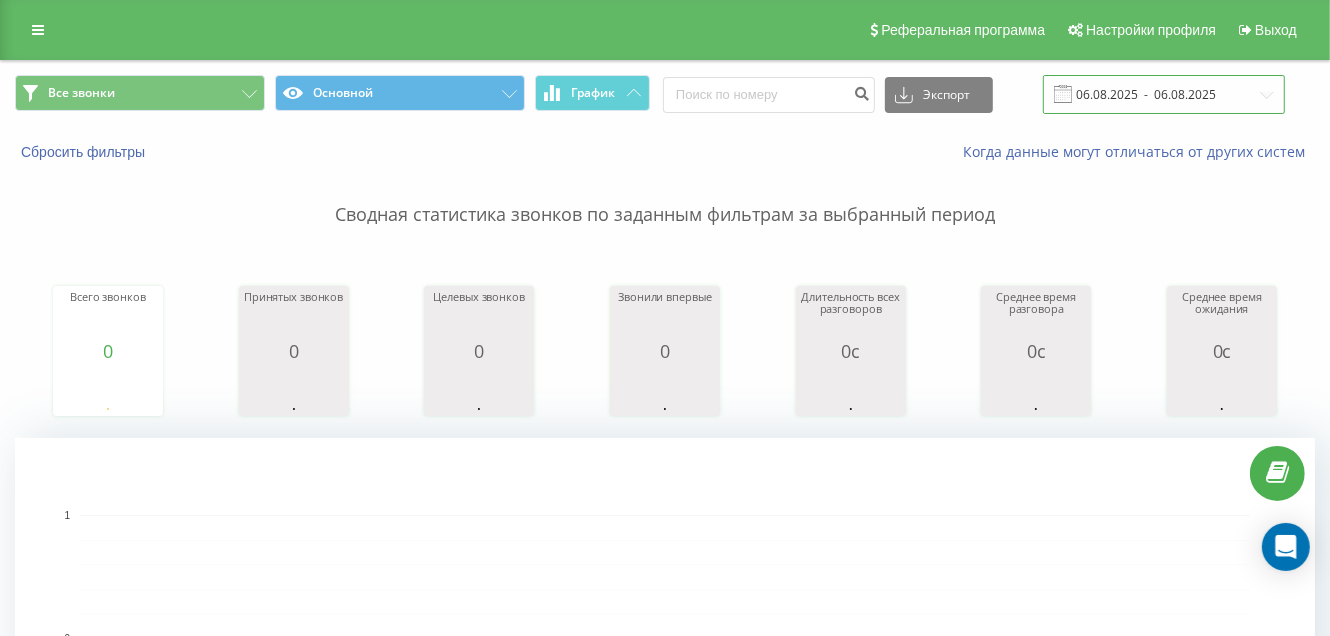 click on "06.08.2025  -  06.08.2025" at bounding box center (1164, 94) 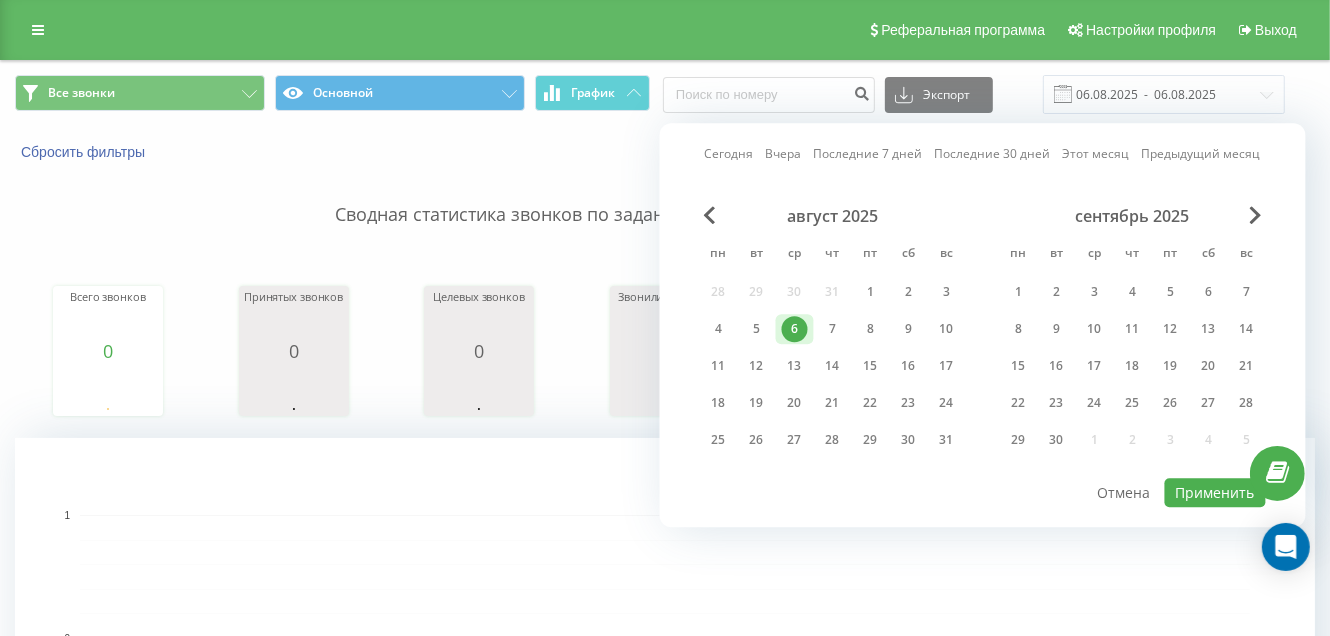 drag, startPoint x: 863, startPoint y: 286, endPoint x: 804, endPoint y: 329, distance: 73.00685 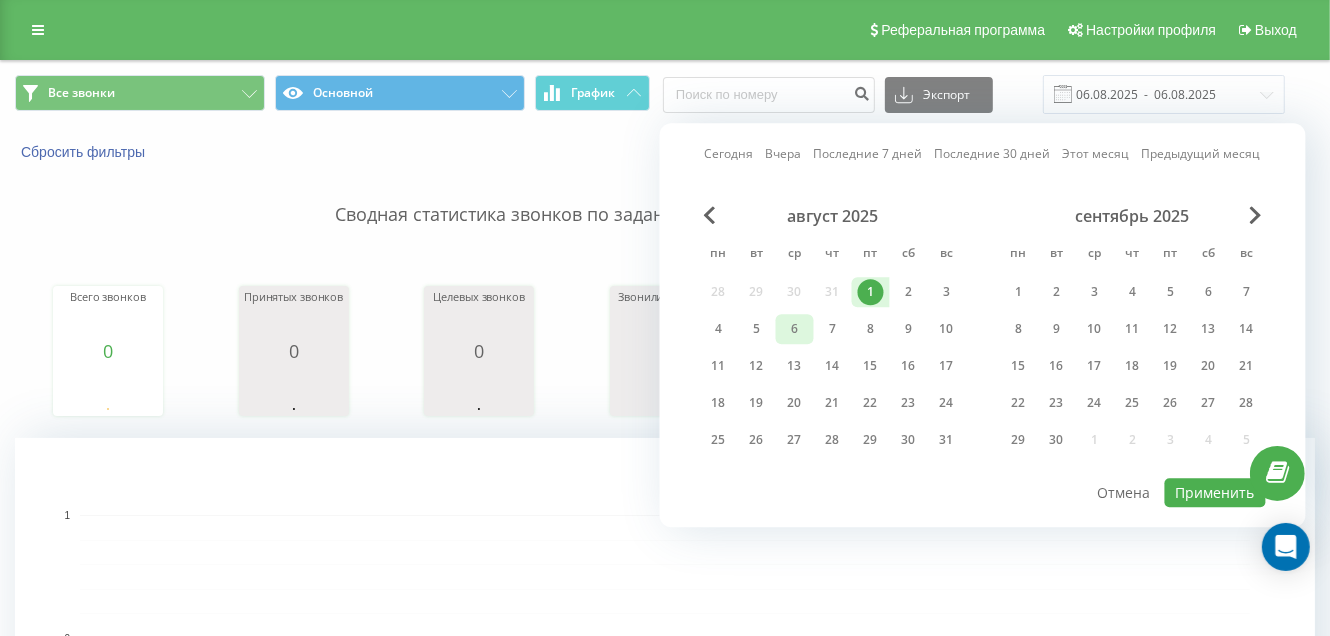 click on "6" at bounding box center [795, 329] 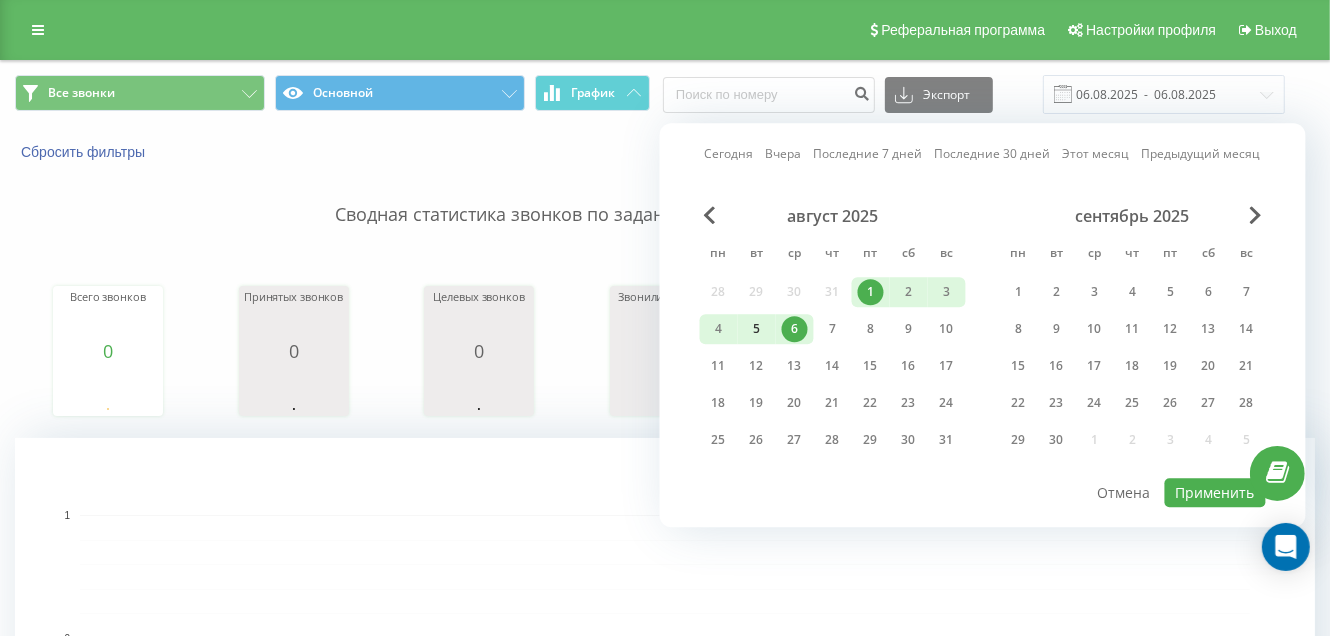 click on "5" at bounding box center (757, 329) 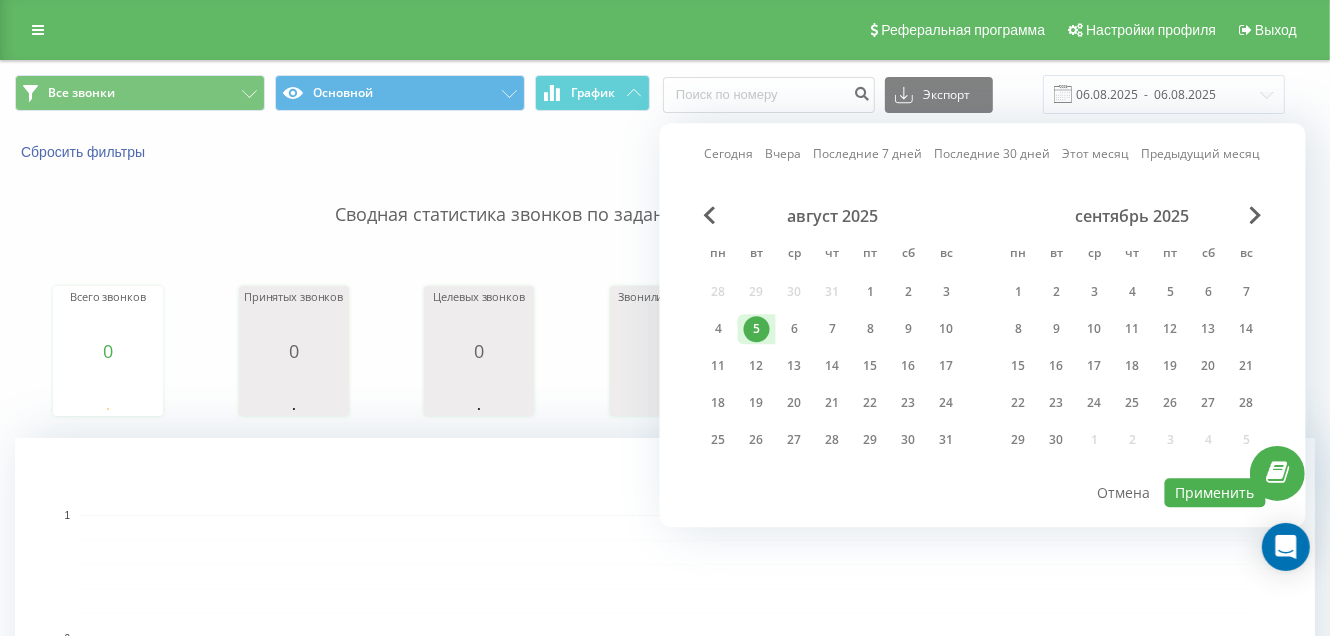 drag, startPoint x: 863, startPoint y: 289, endPoint x: 762, endPoint y: 312, distance: 103.58572 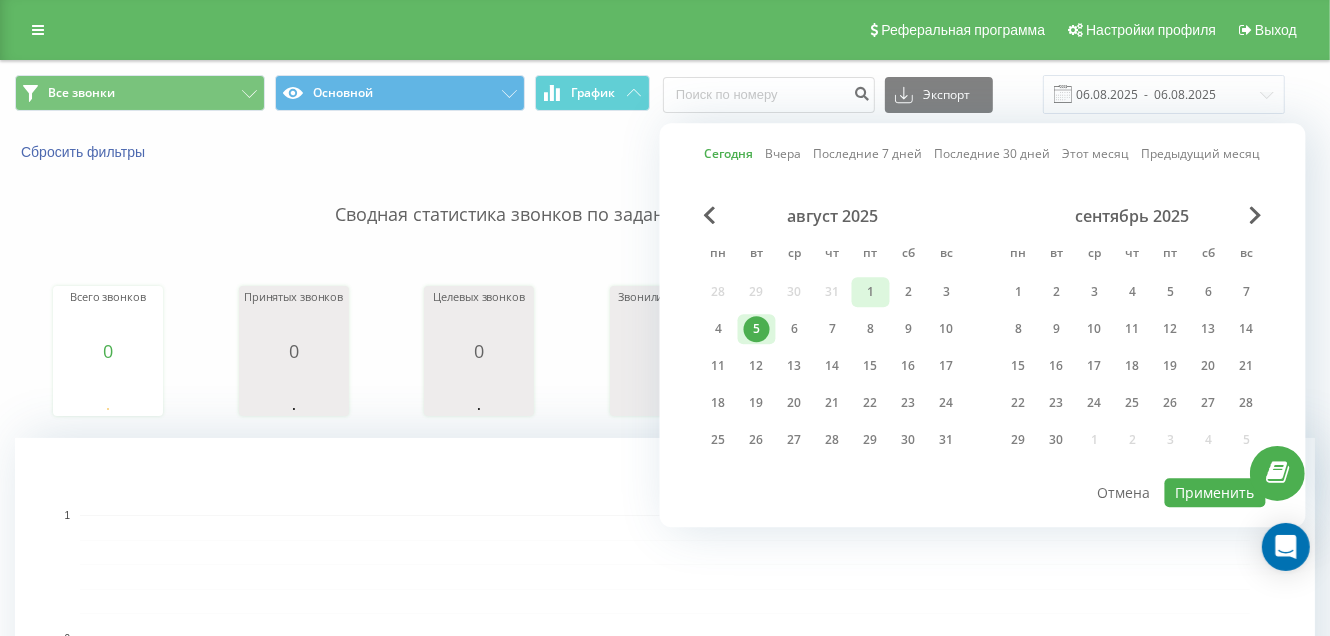click on "1" at bounding box center [871, 292] 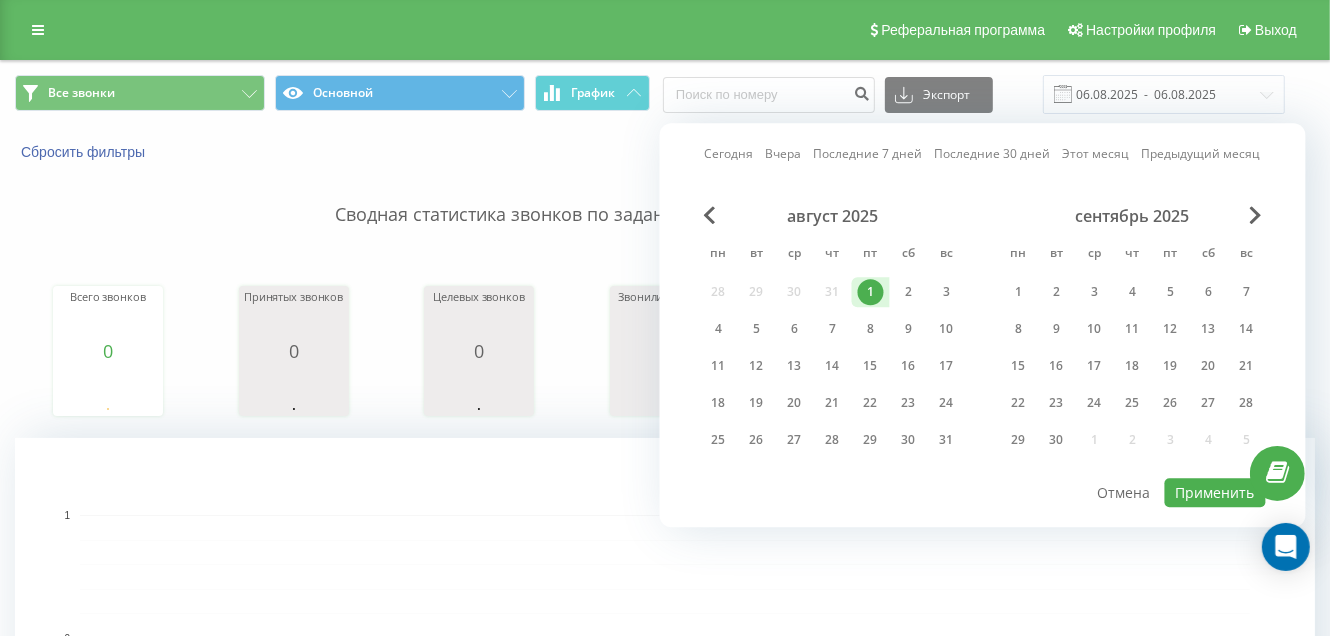 drag, startPoint x: 752, startPoint y: 322, endPoint x: 1009, endPoint y: 460, distance: 291.70703 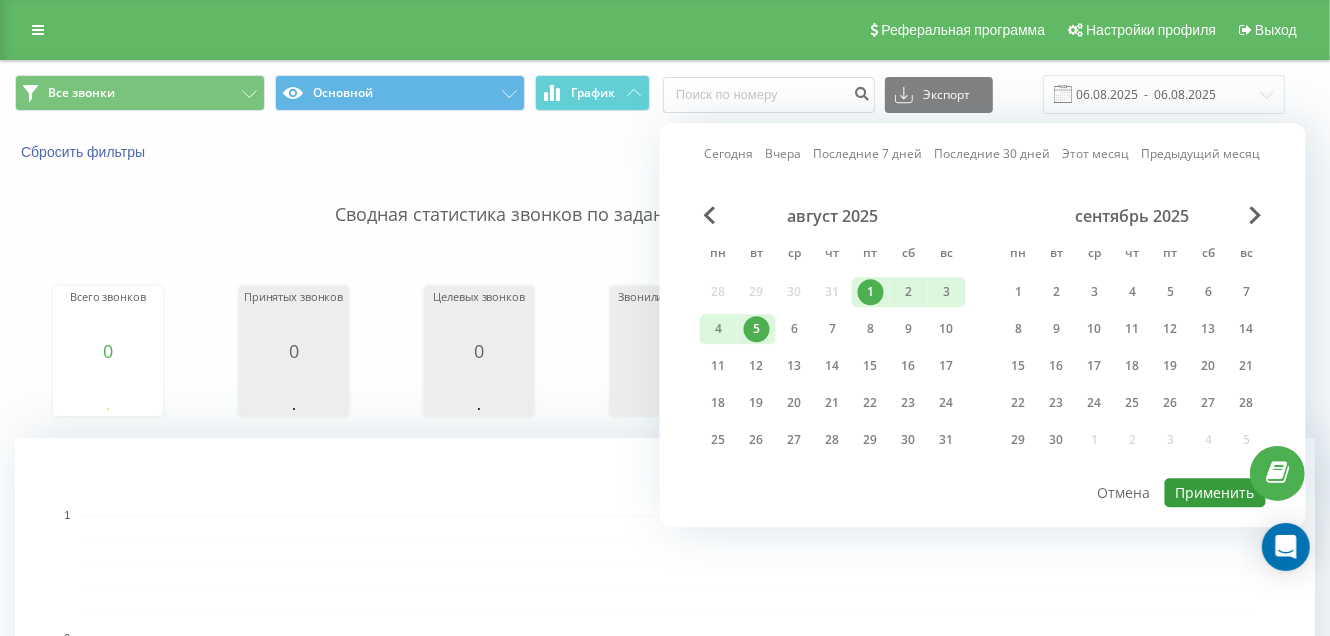 drag, startPoint x: 1202, startPoint y: 486, endPoint x: 756, endPoint y: 452, distance: 447.2941 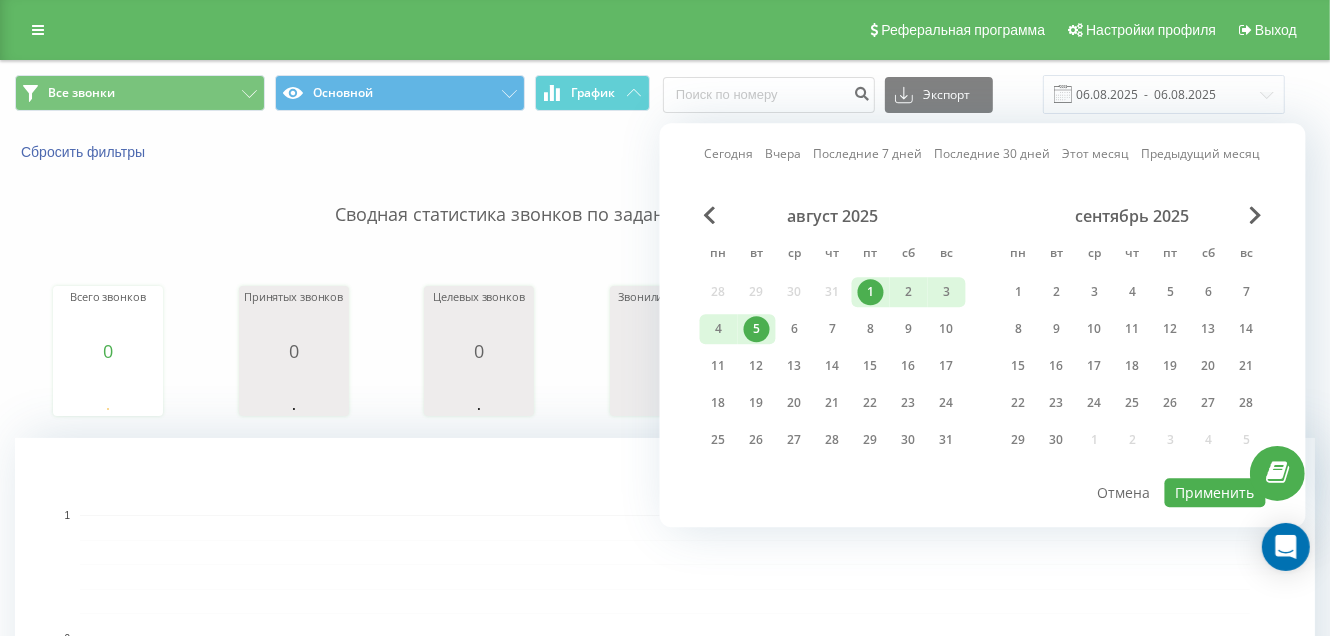 type on "01.08.2025  -  05.08.2025" 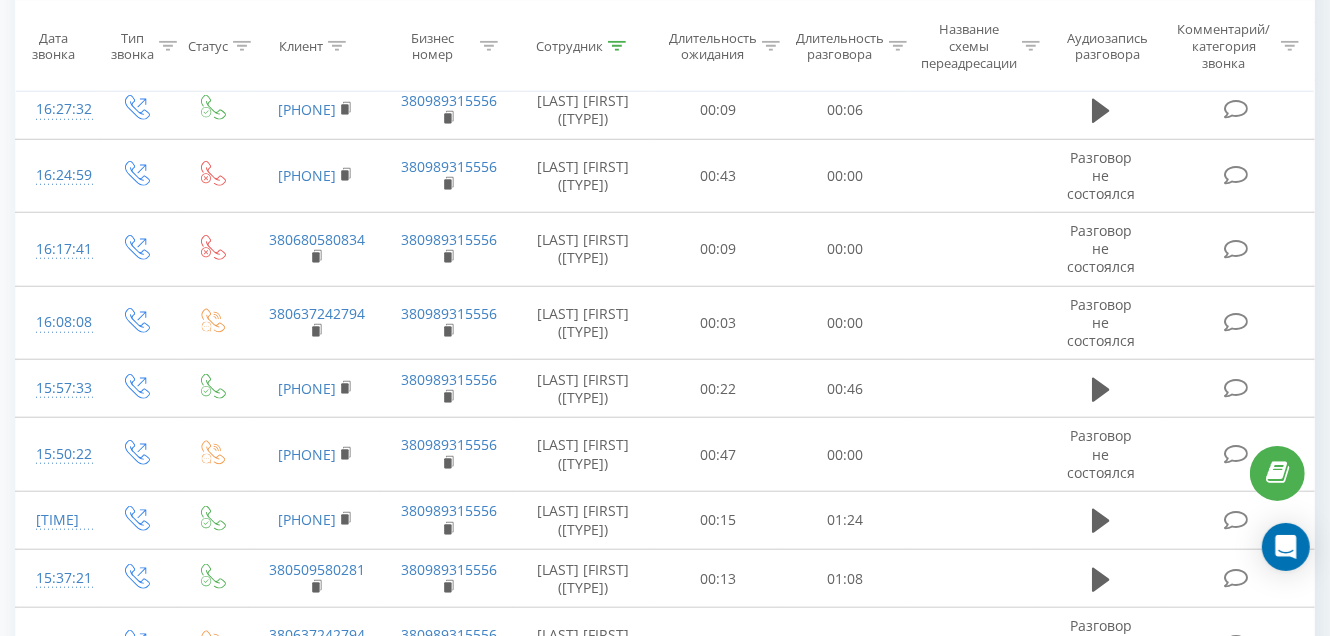 scroll, scrollTop: 999, scrollLeft: 0, axis: vertical 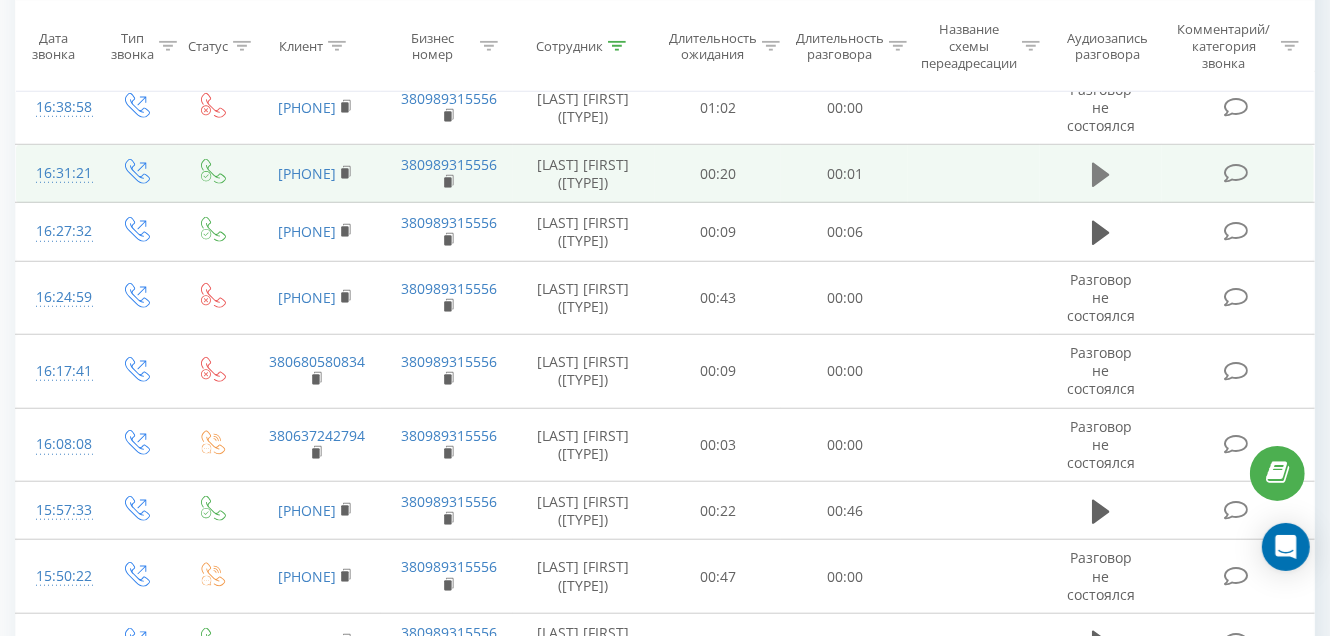 click 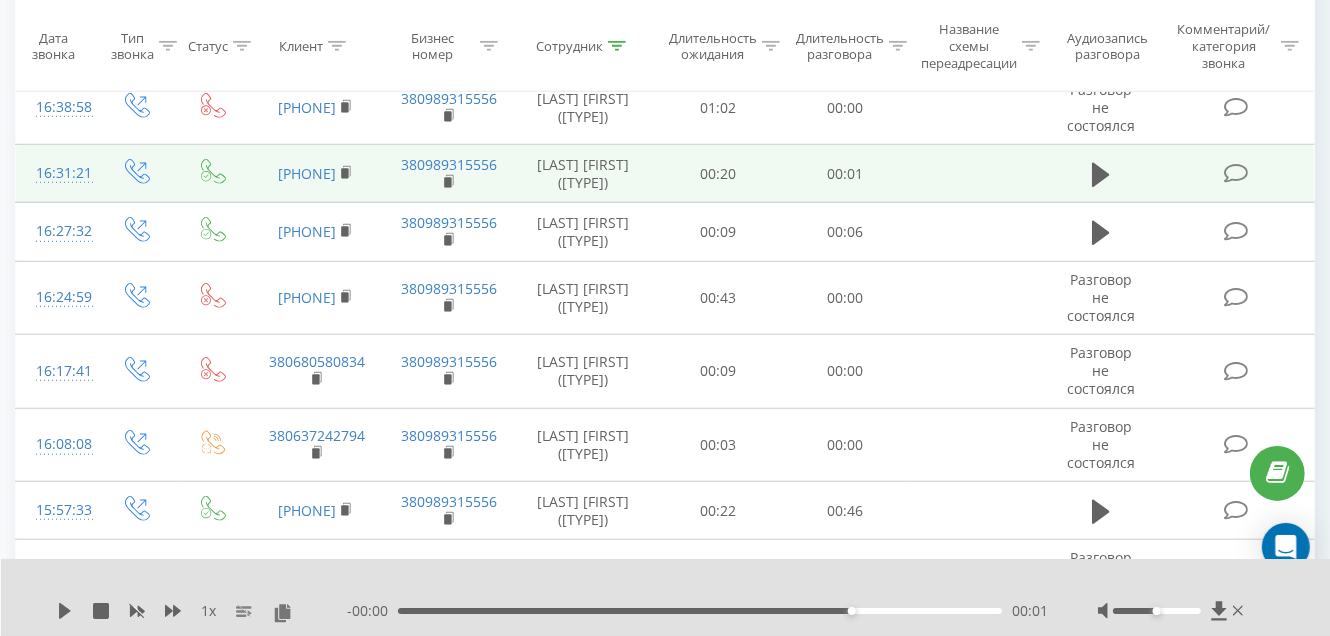 click 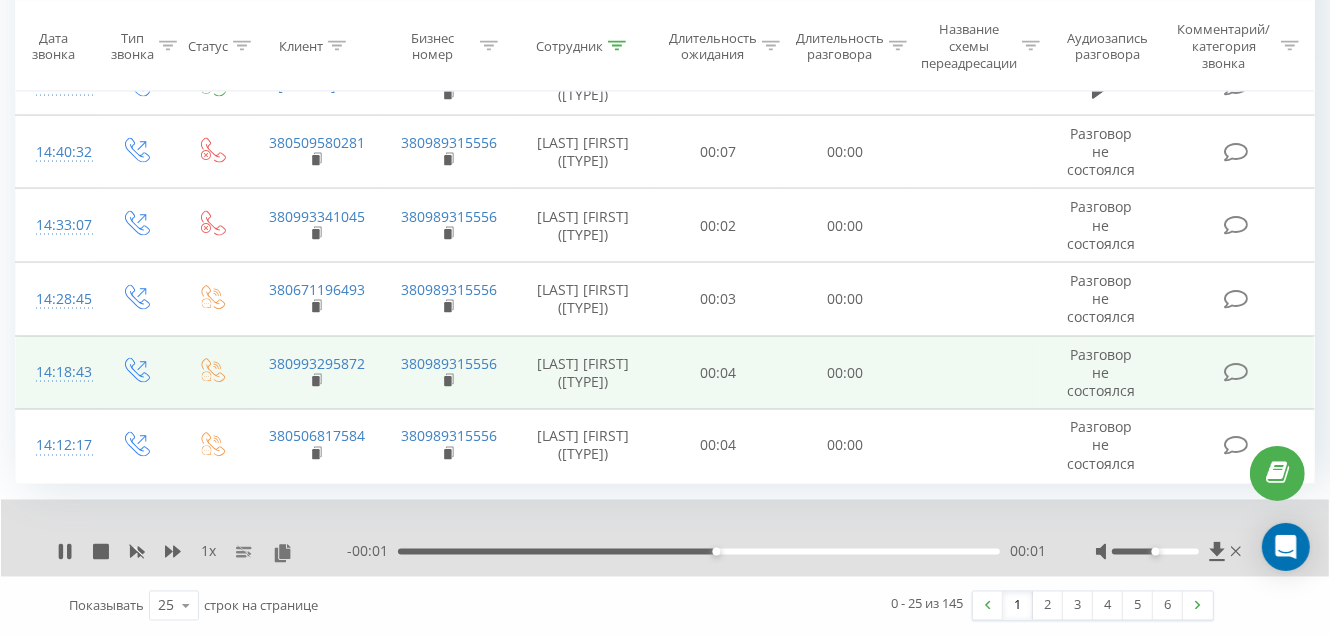scroll, scrollTop: 2346, scrollLeft: 0, axis: vertical 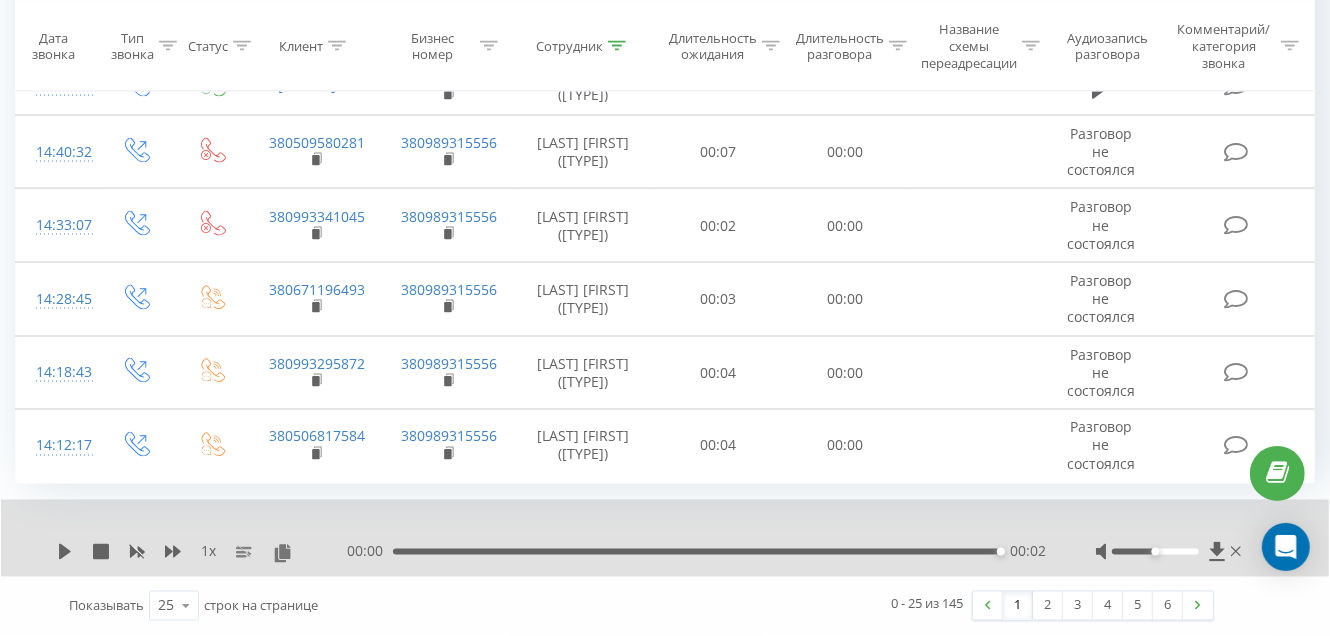 drag, startPoint x: 1132, startPoint y: 608, endPoint x: 664, endPoint y: 282, distance: 570.35077 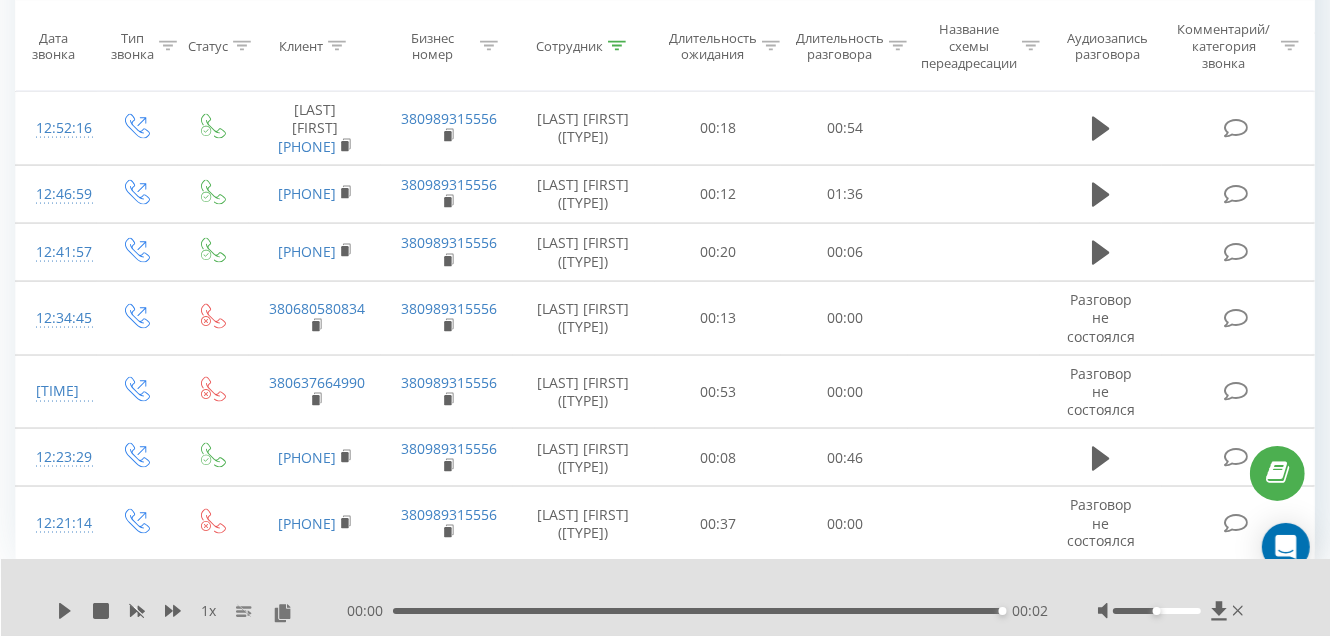 scroll, scrollTop: 2312, scrollLeft: 0, axis: vertical 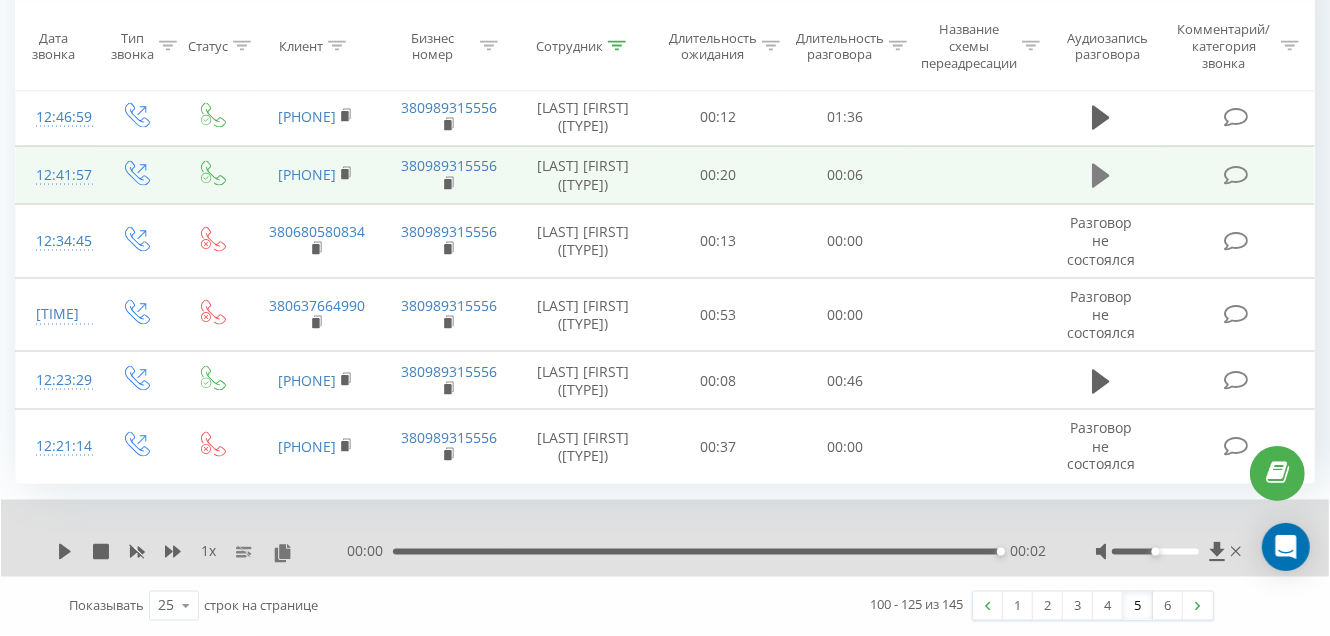 click 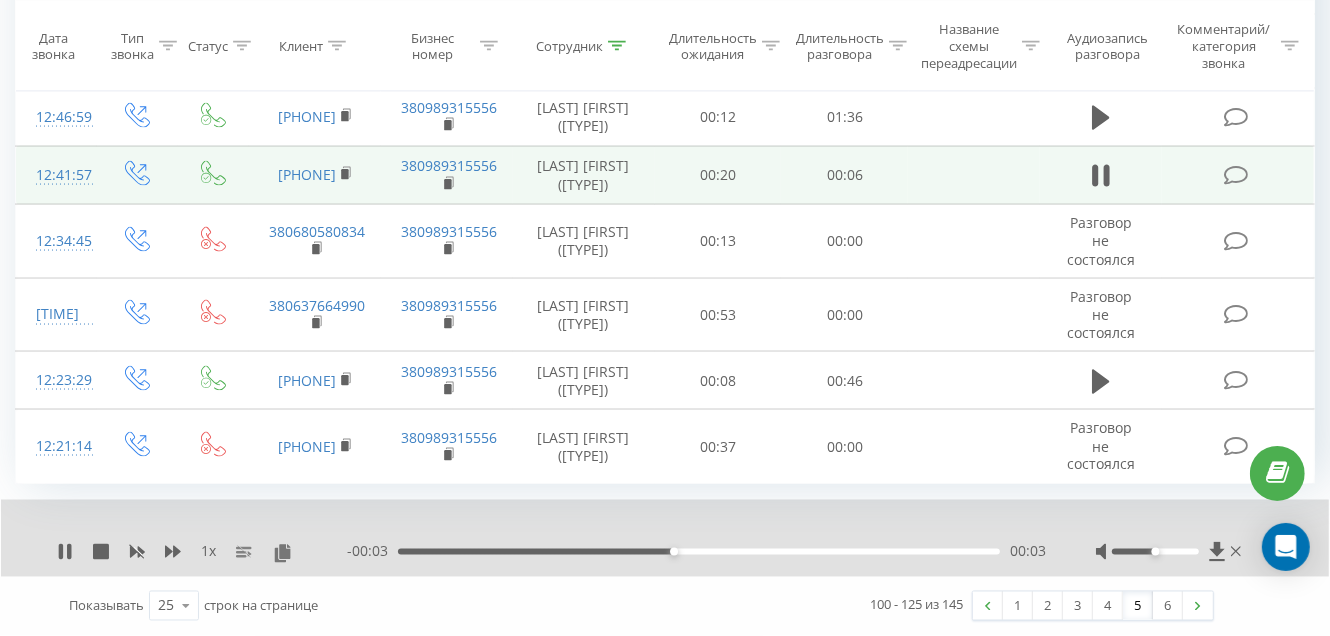 drag, startPoint x: 1099, startPoint y: 245, endPoint x: 816, endPoint y: 265, distance: 283.70584 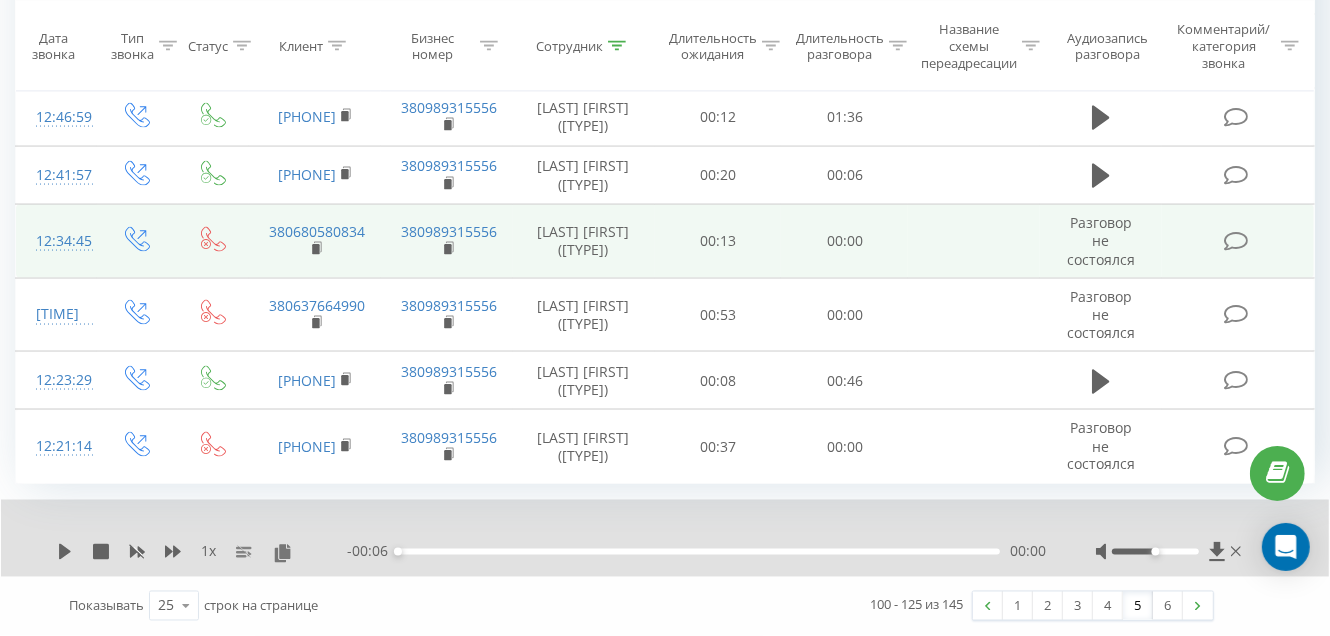 scroll, scrollTop: 2404, scrollLeft: 0, axis: vertical 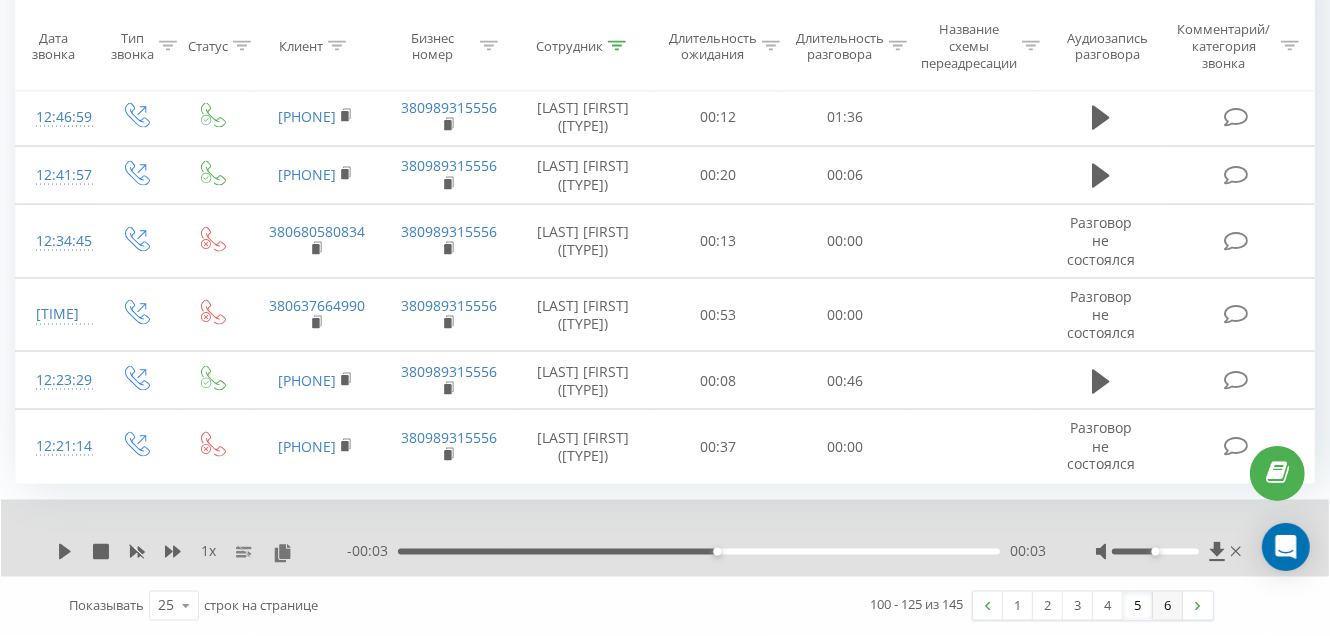 click on "6" at bounding box center (1168, 606) 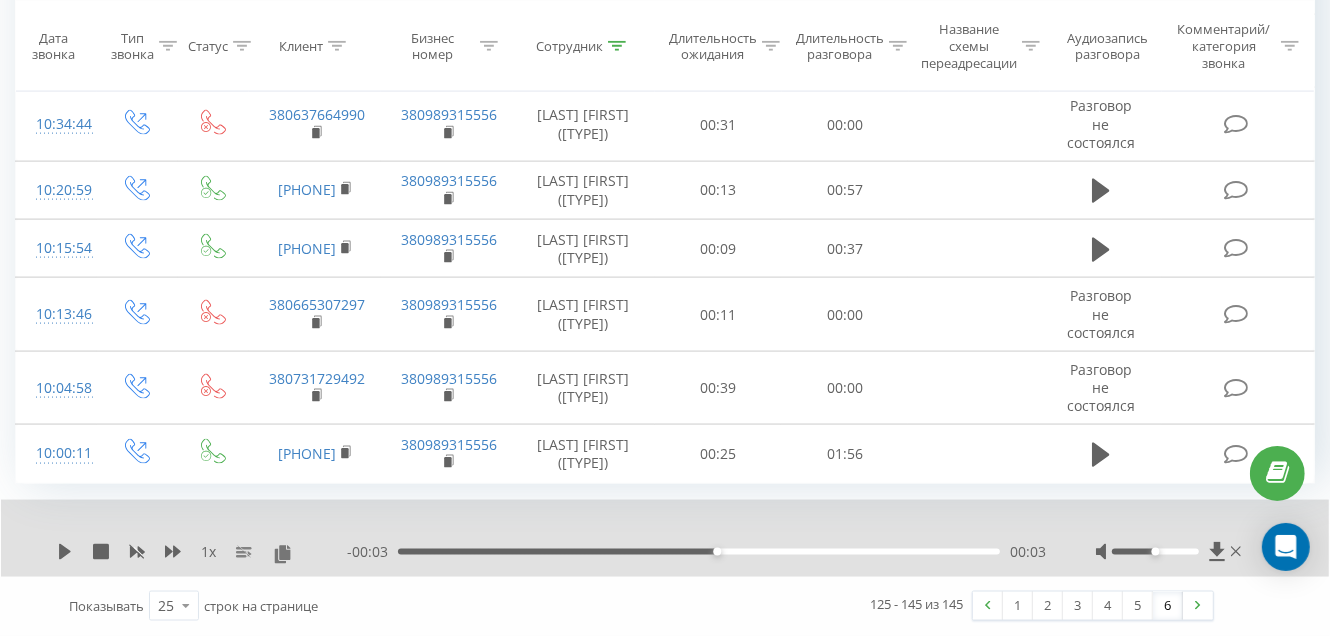 scroll, scrollTop: 1978, scrollLeft: 0, axis: vertical 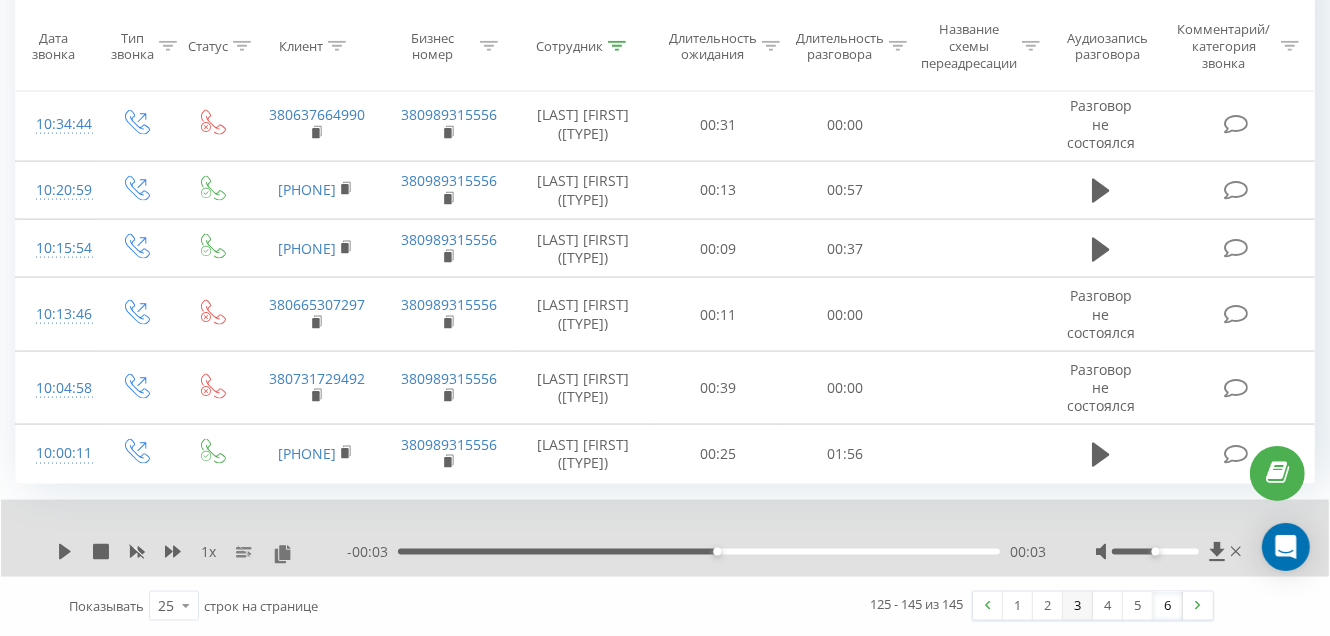 click on "3" at bounding box center [1078, 606] 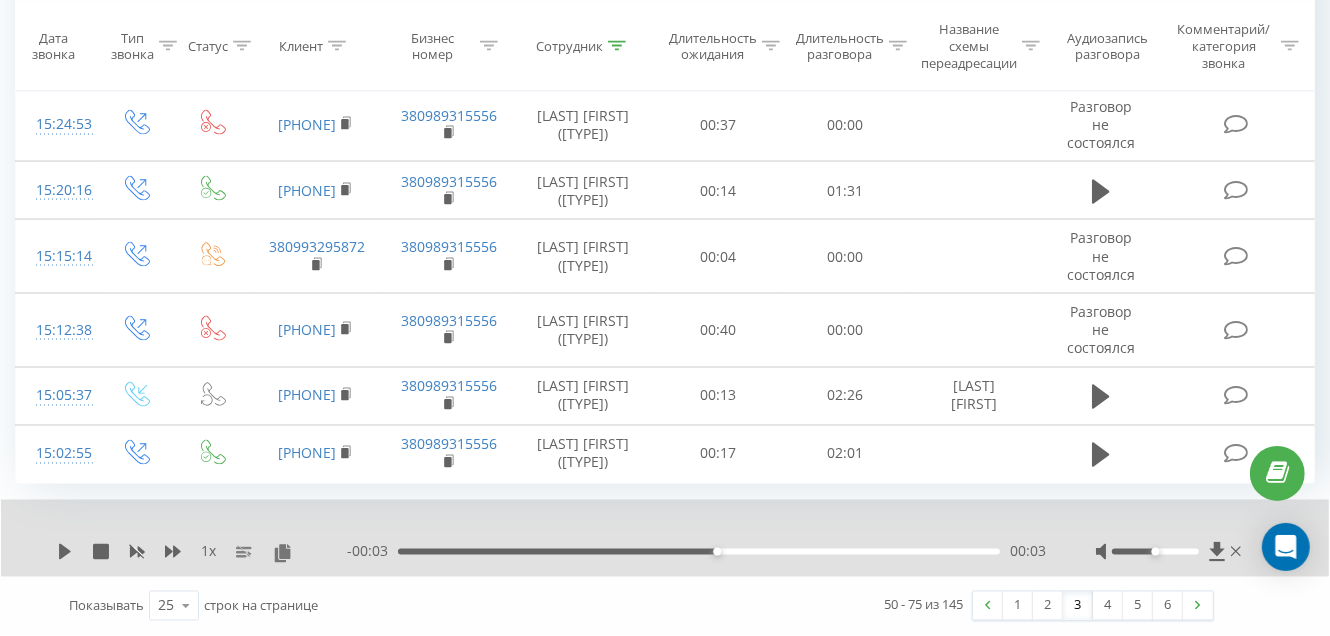 scroll, scrollTop: 2385, scrollLeft: 0, axis: vertical 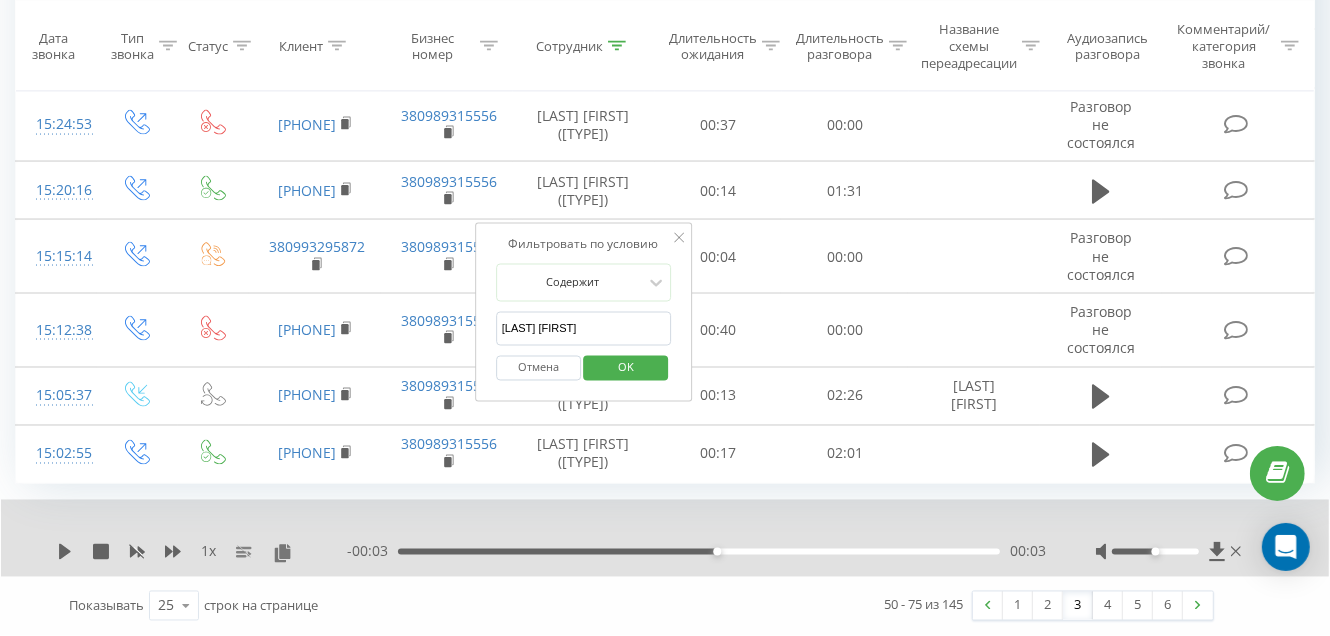 click on "[LAST] [FIRST]" at bounding box center [584, 329] 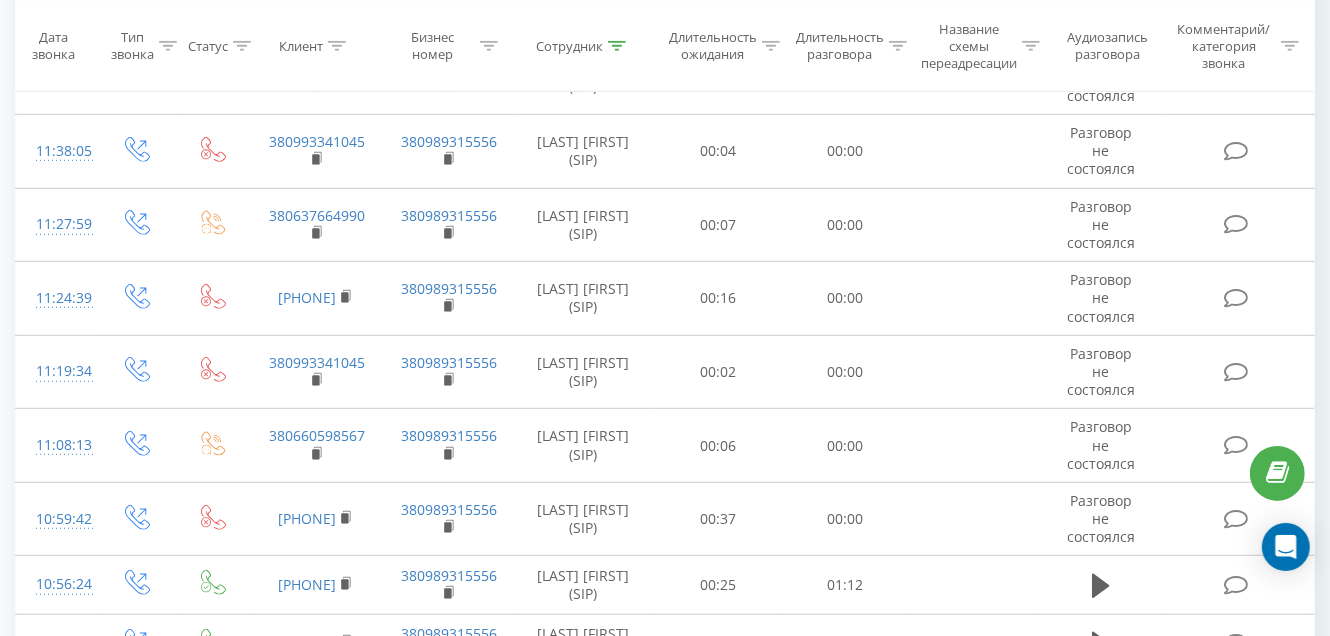 scroll, scrollTop: 799, scrollLeft: 0, axis: vertical 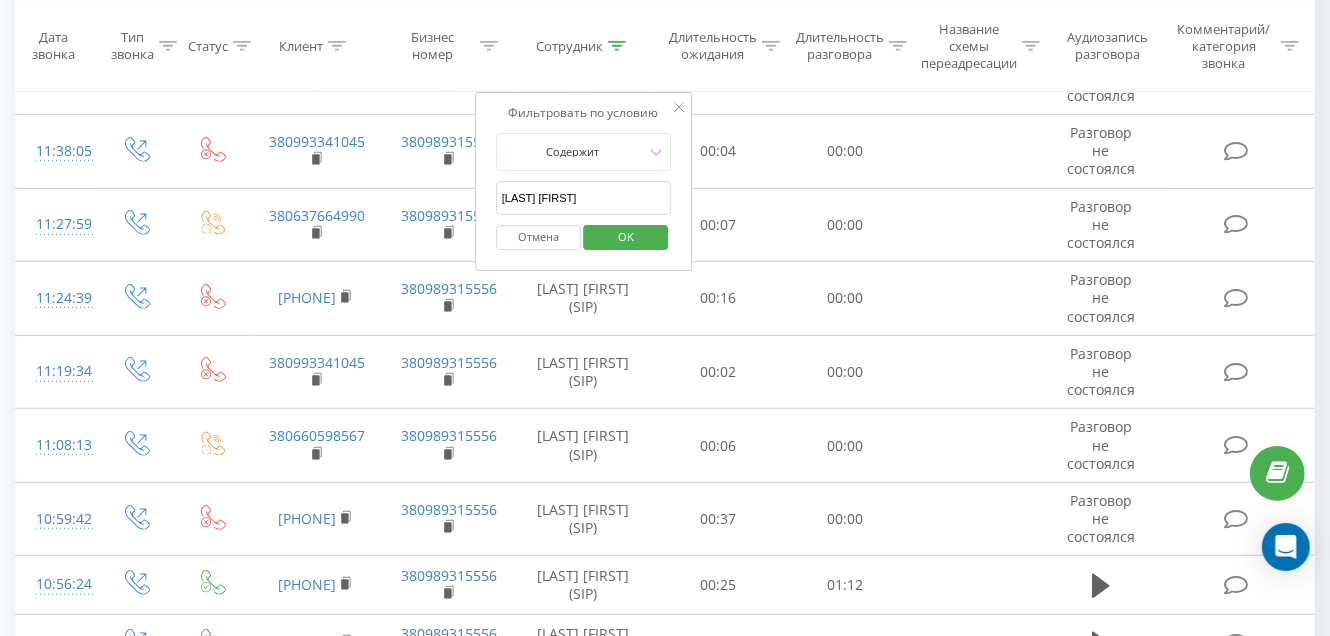 click on "[LAST] [FIRST]" at bounding box center (584, 198) 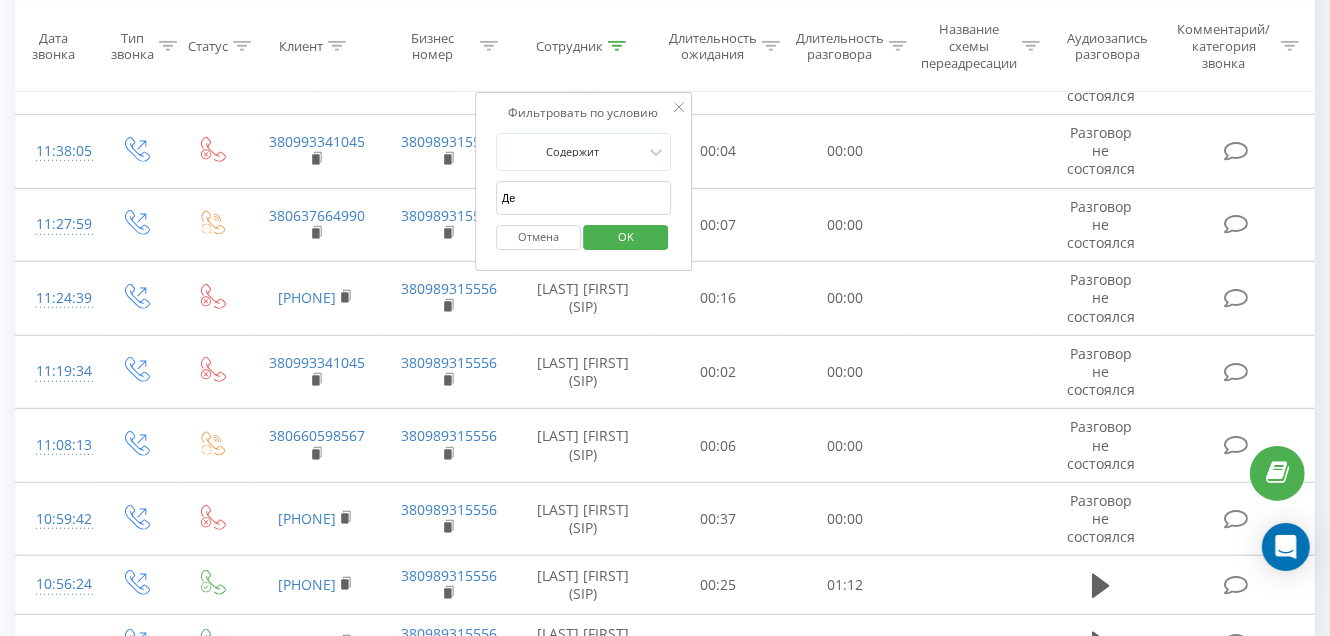 type on "Д" 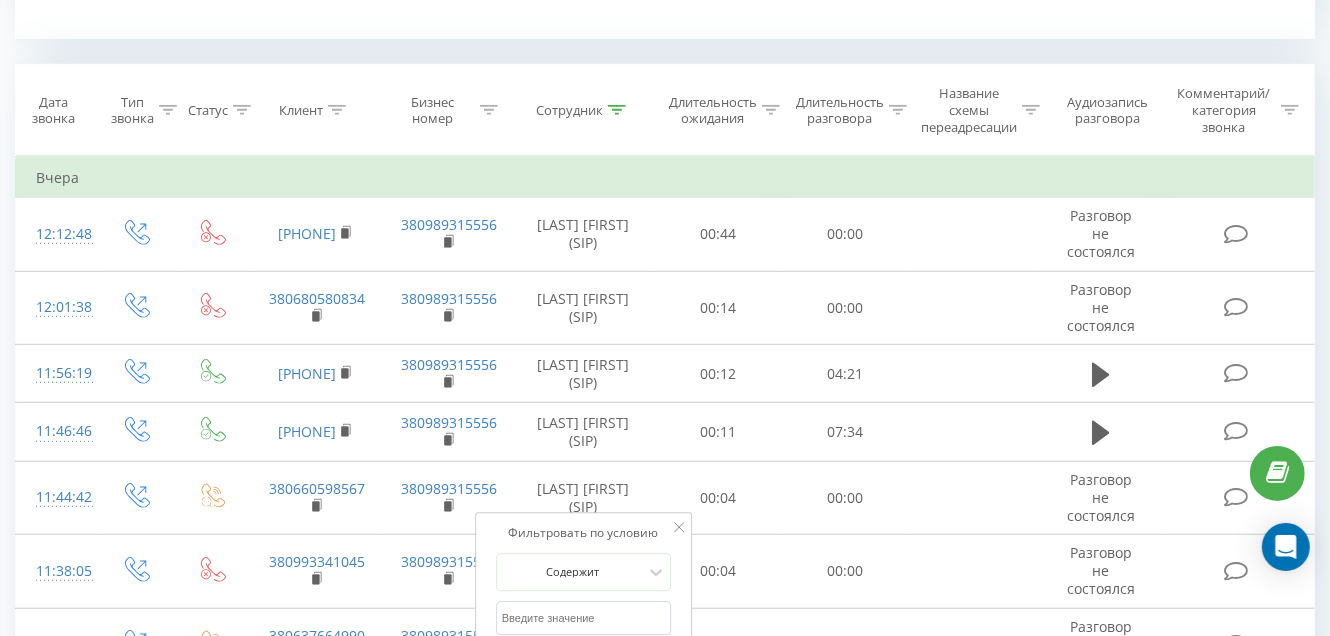 scroll, scrollTop: 1220, scrollLeft: 0, axis: vertical 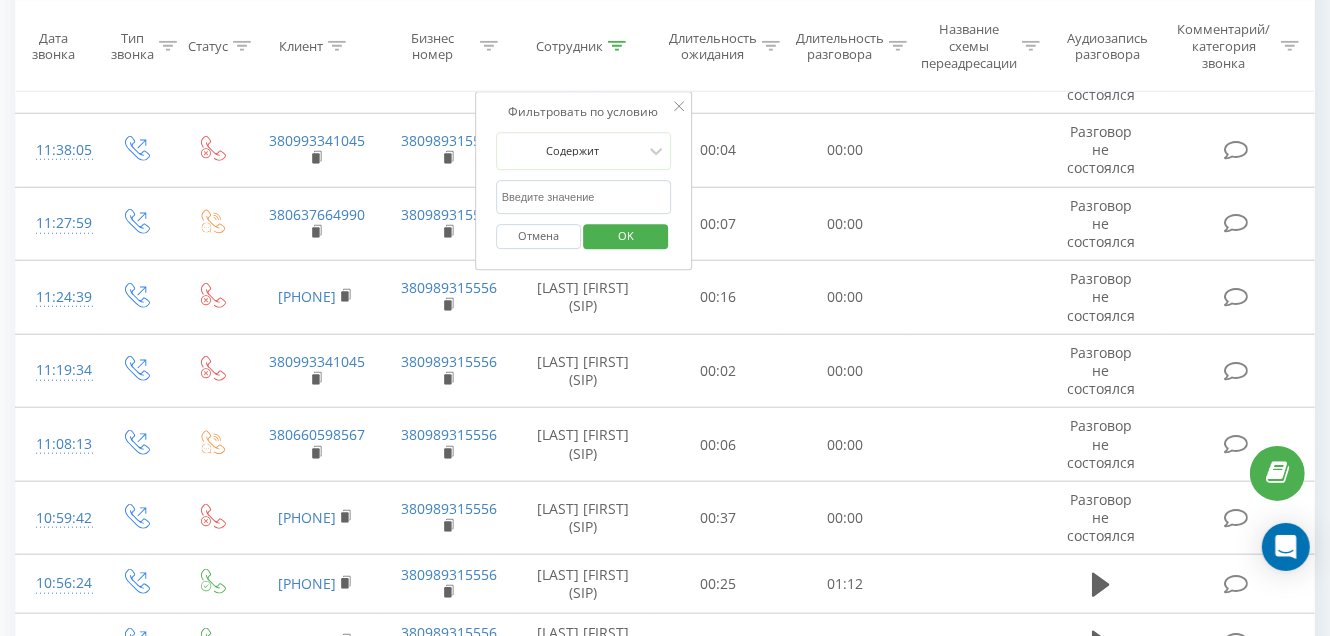 click at bounding box center (584, 197) 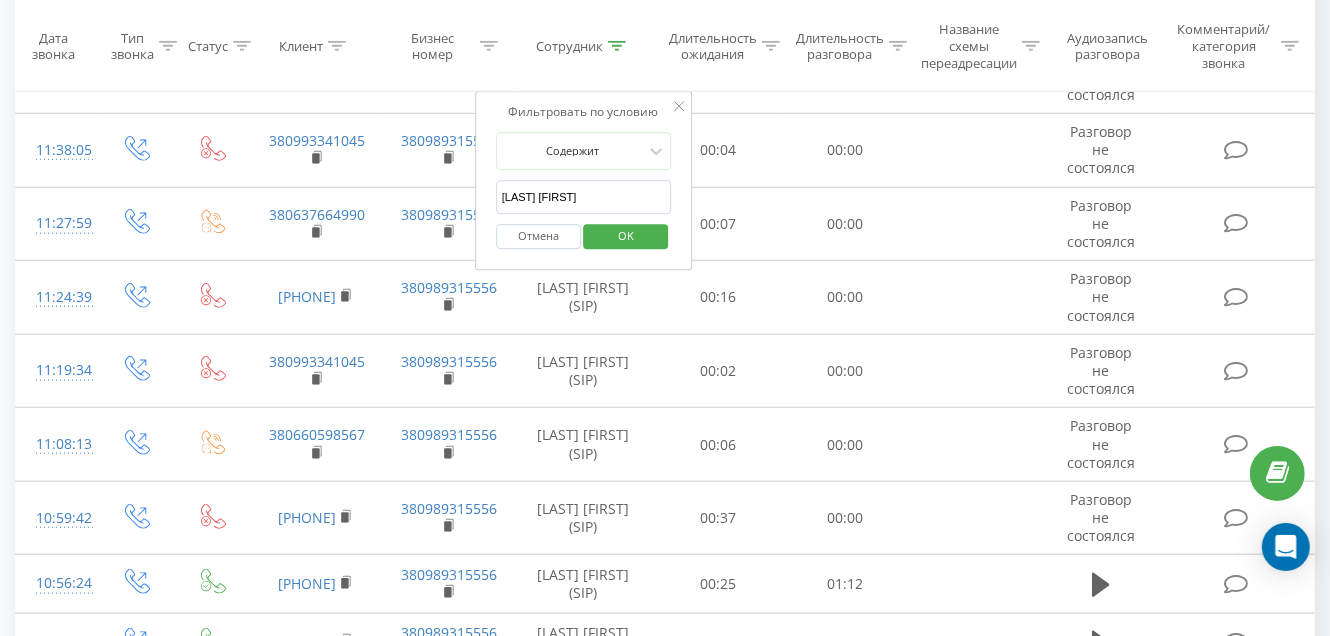 click on "OK" at bounding box center [626, 236] 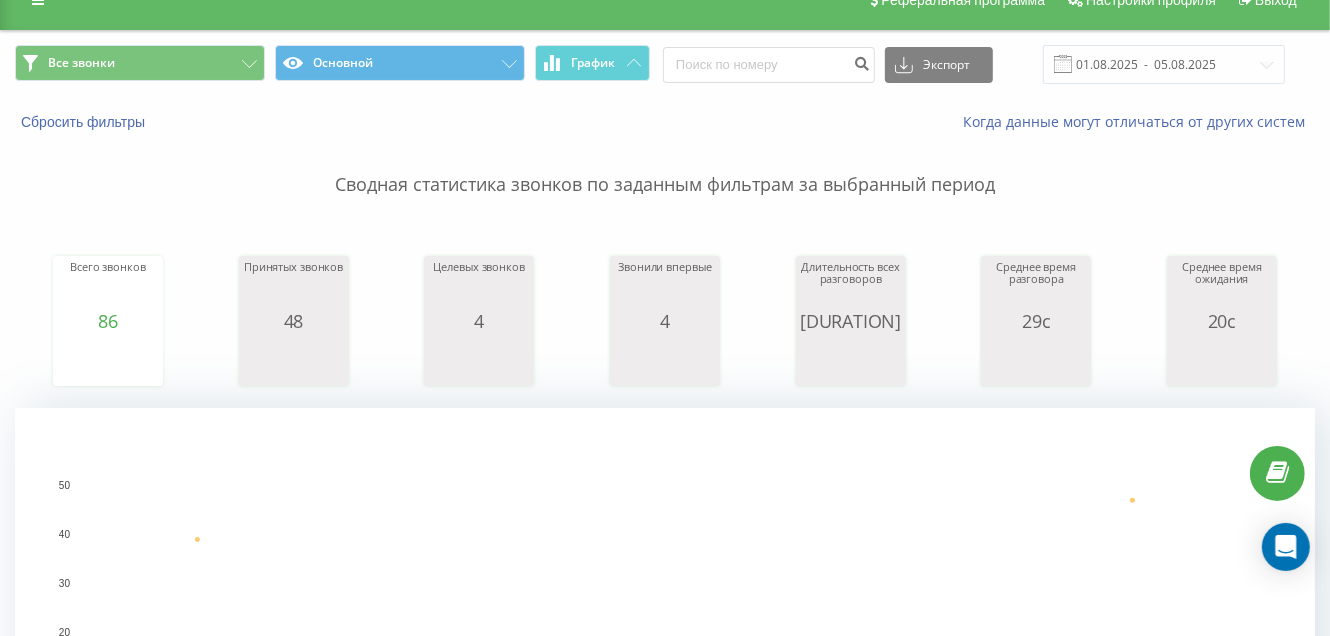 scroll, scrollTop: 20, scrollLeft: 0, axis: vertical 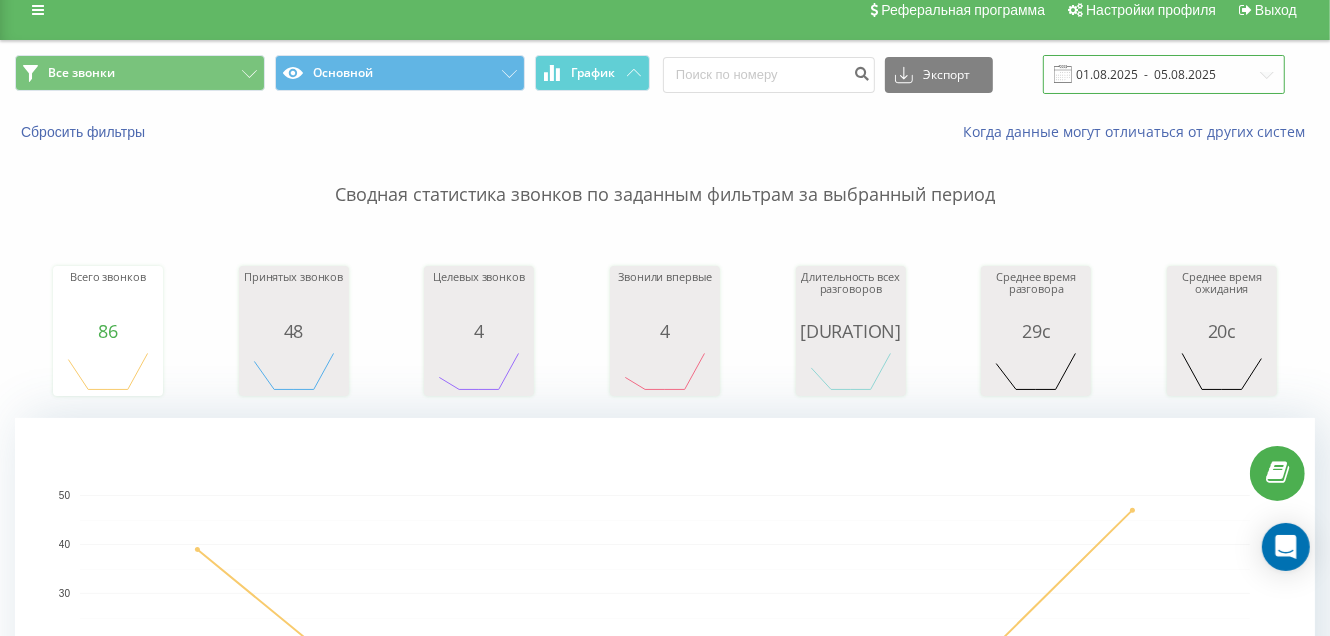 click on "01.08.2025  -  05.08.2025" at bounding box center [1164, 74] 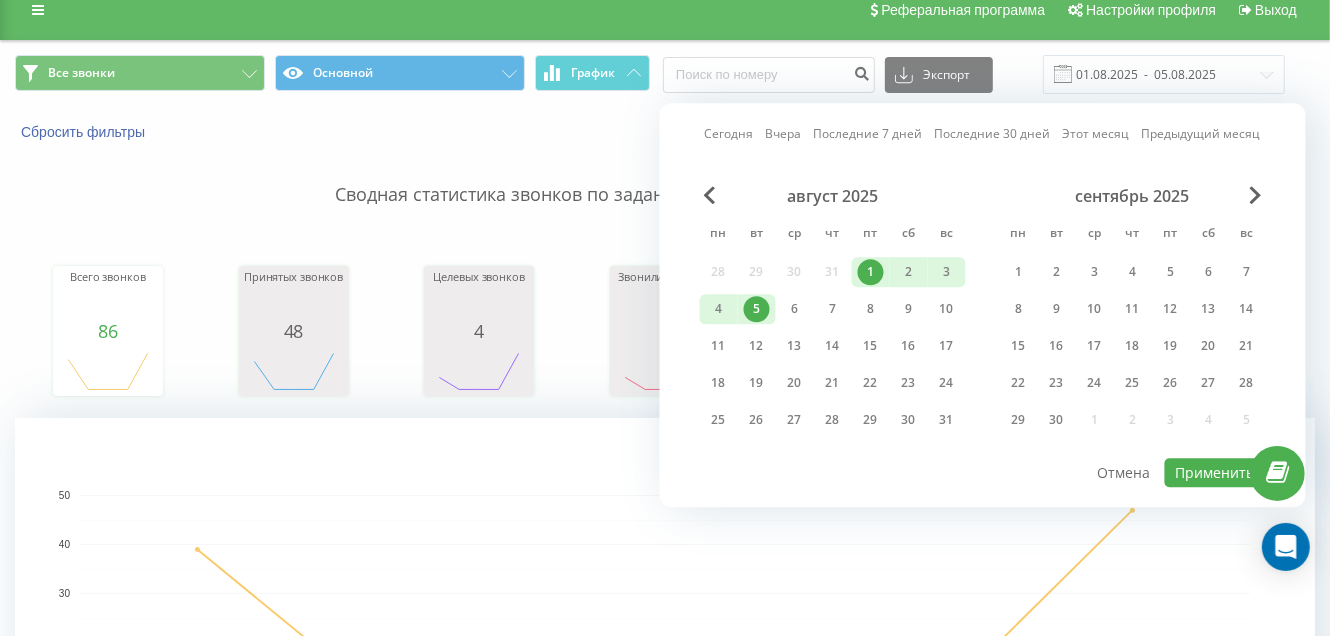 click on "5" at bounding box center (757, 309) 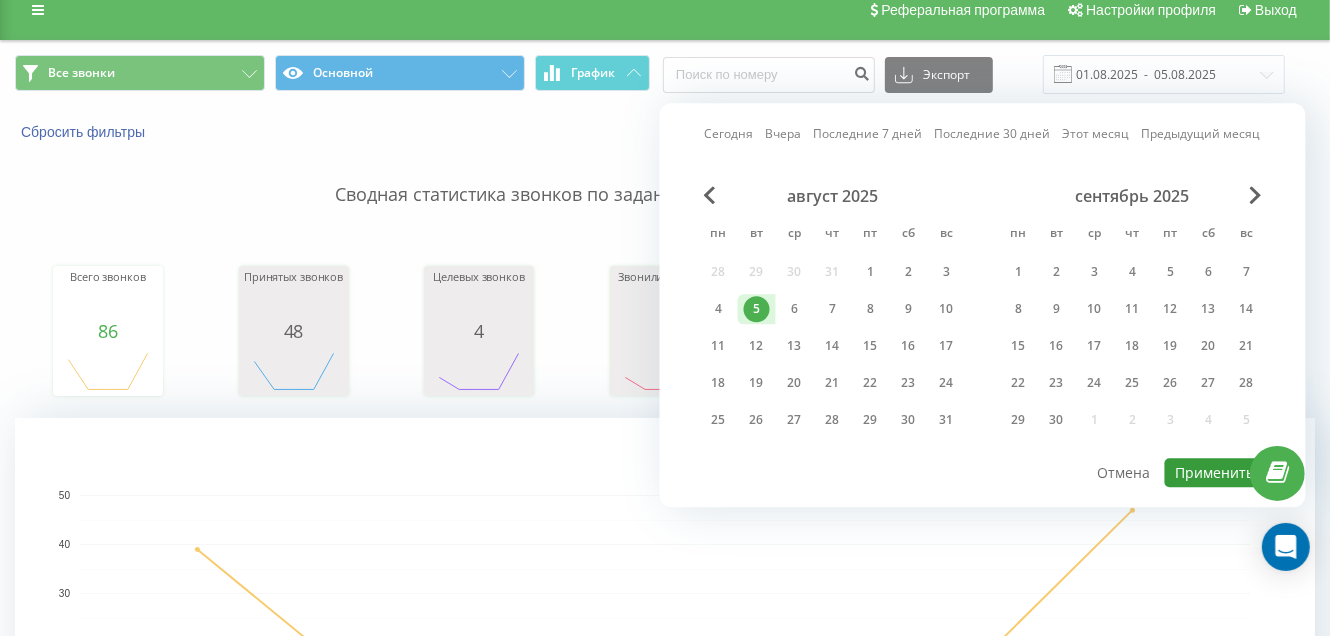 click on "Применить" at bounding box center [1215, 472] 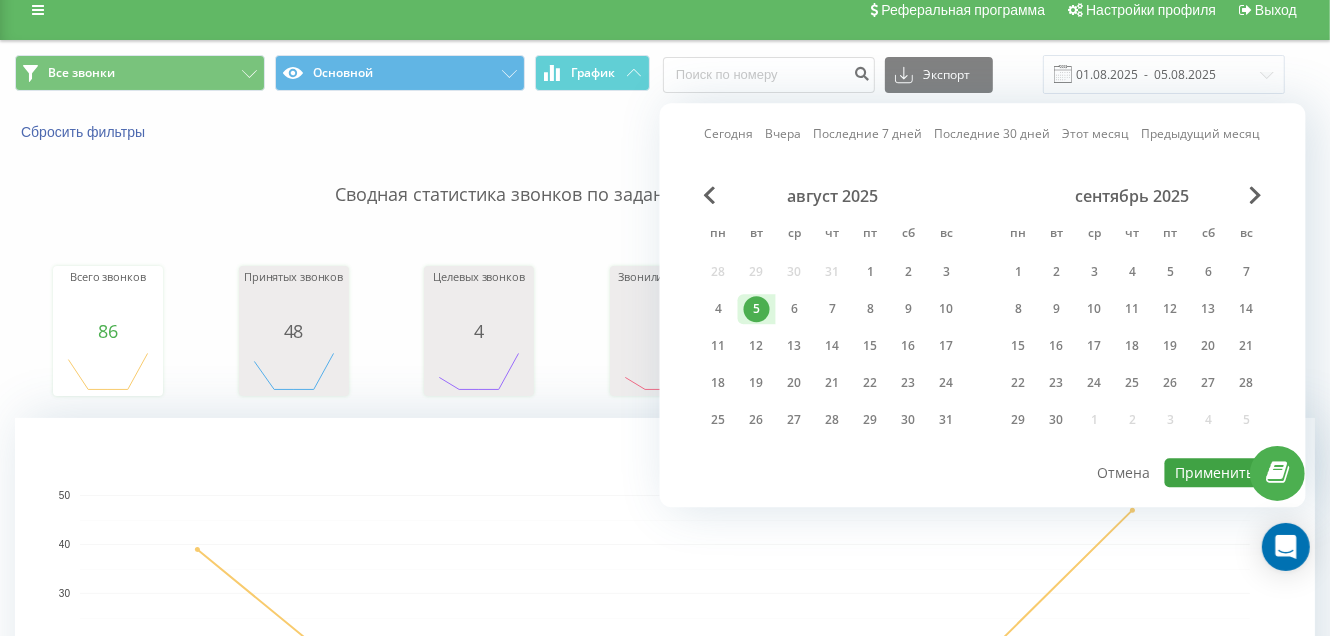 type on "05.08.2025  -  05.08.2025" 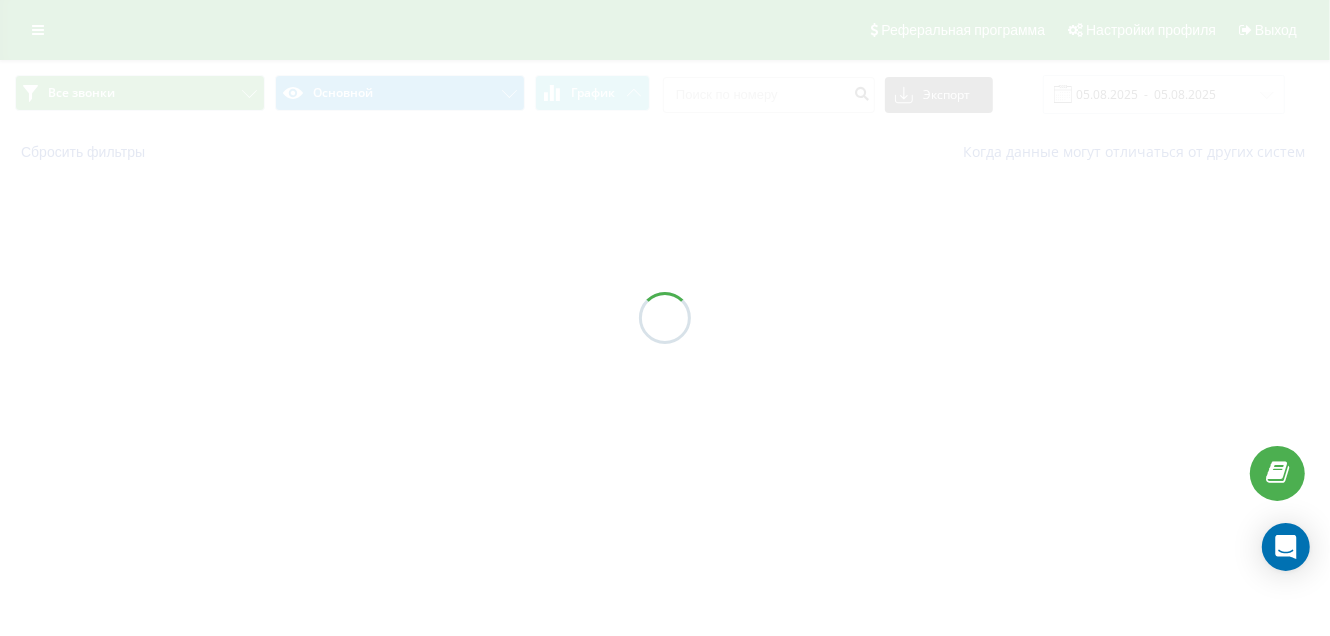 scroll, scrollTop: 0, scrollLeft: 0, axis: both 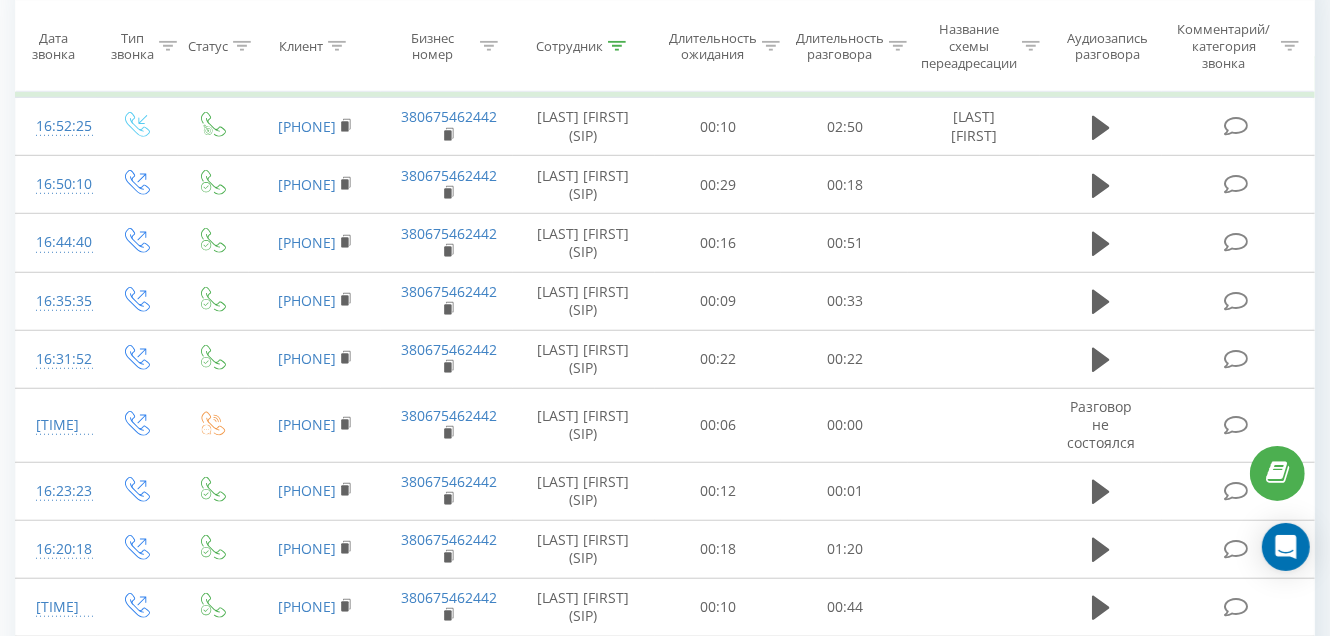 click 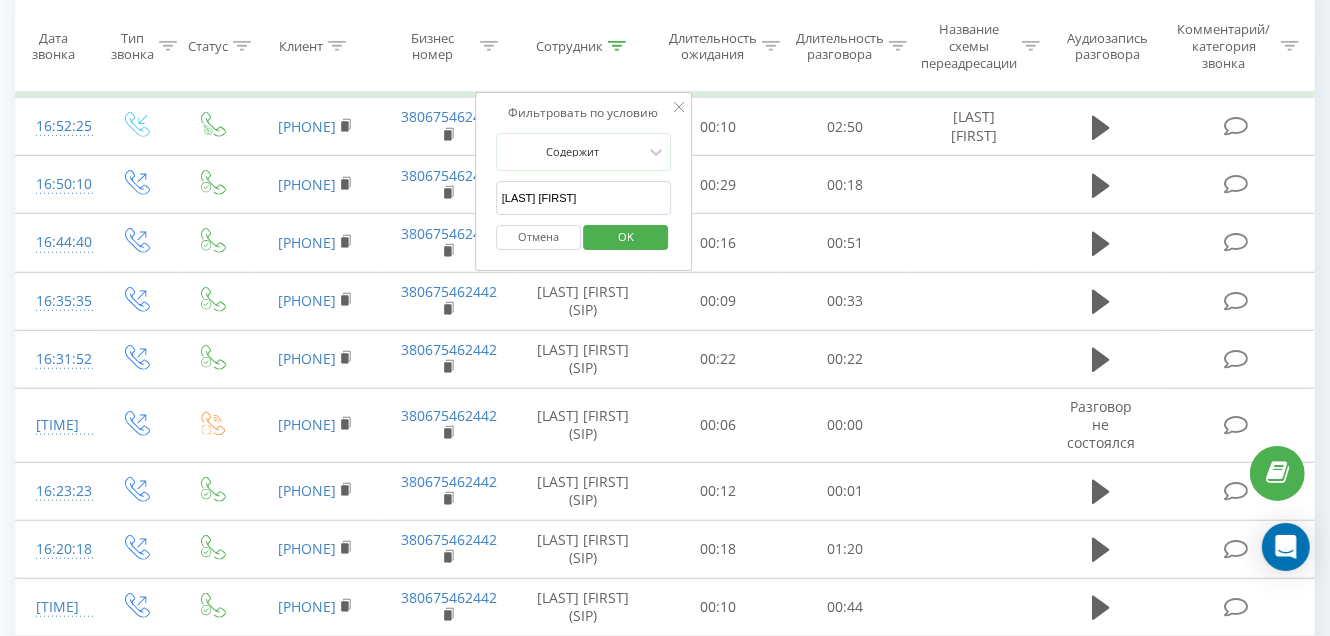 click on "[LAST] [FIRST]" at bounding box center [584, 198] 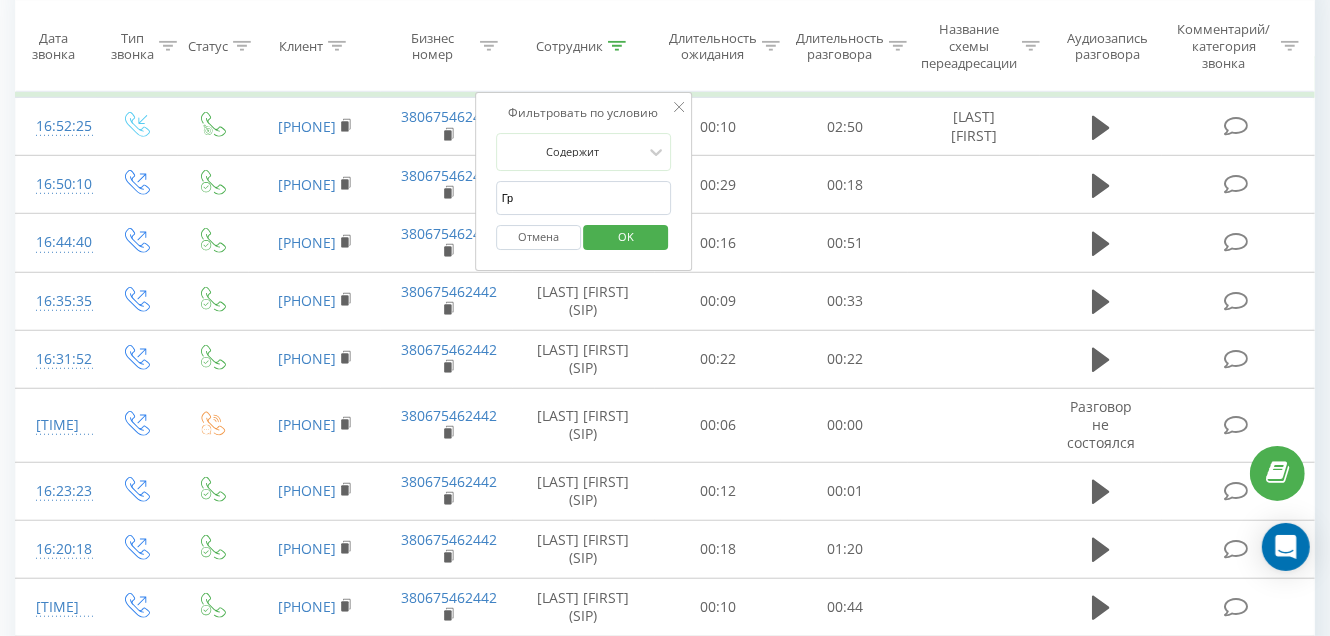 type on "Г" 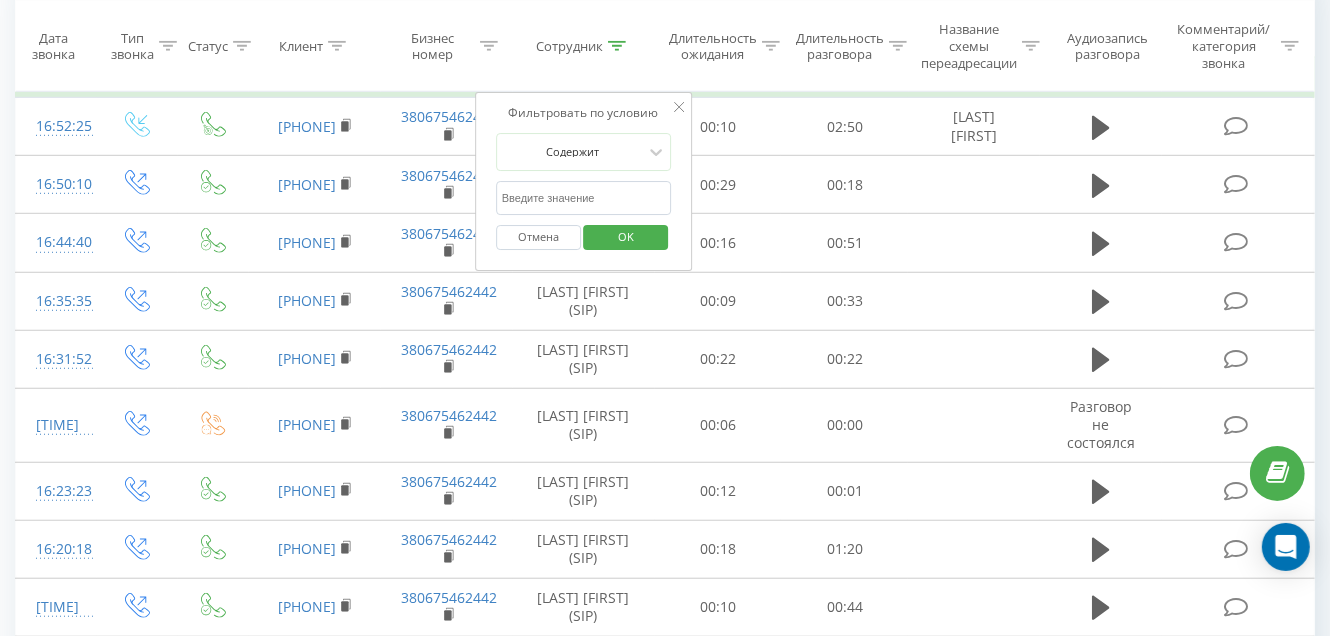 click at bounding box center (584, 198) 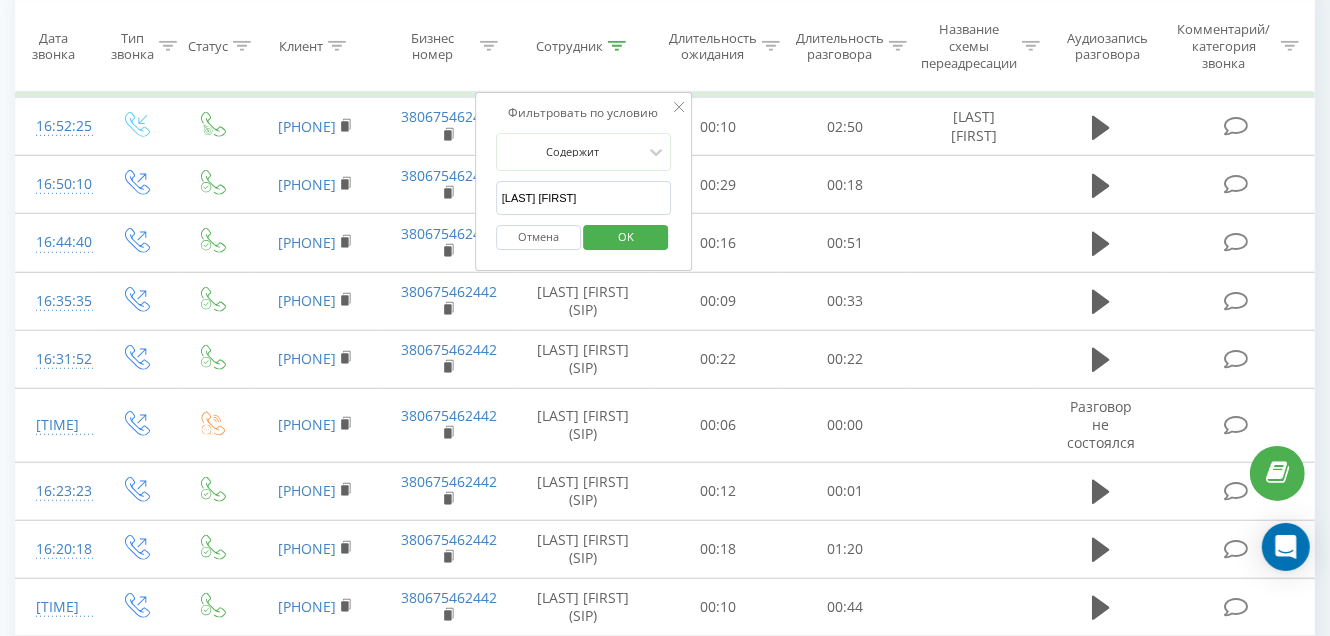 click on "OK" at bounding box center [626, 237] 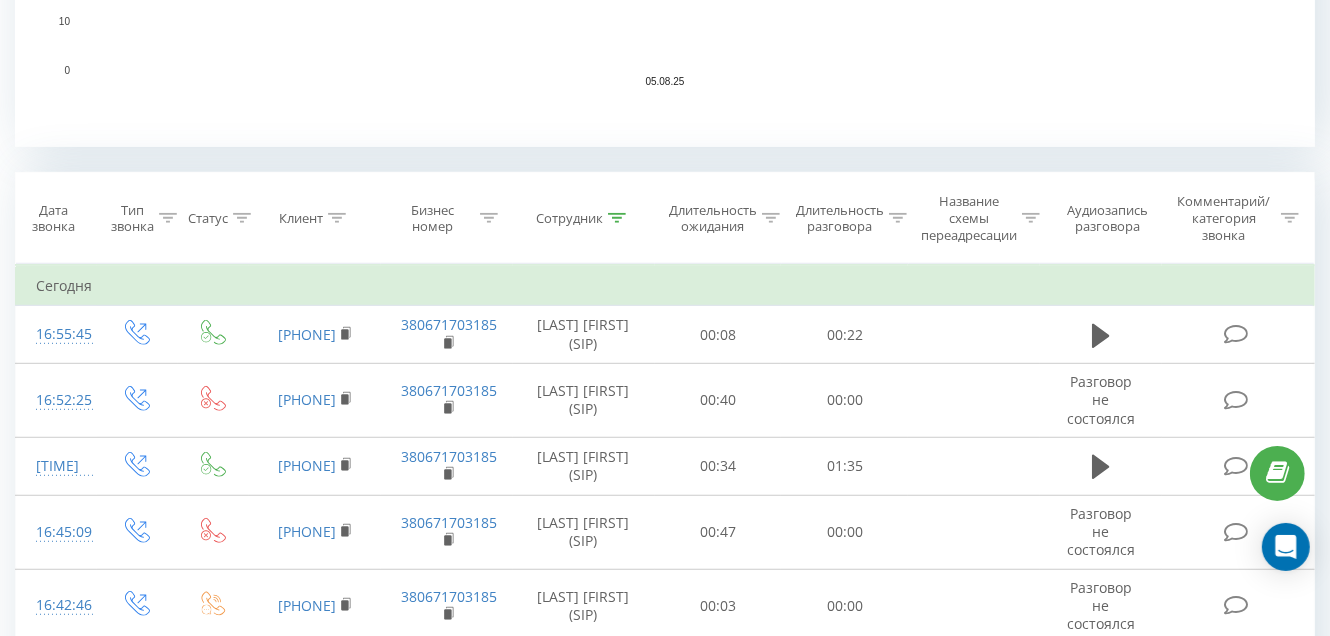 scroll, scrollTop: 699, scrollLeft: 0, axis: vertical 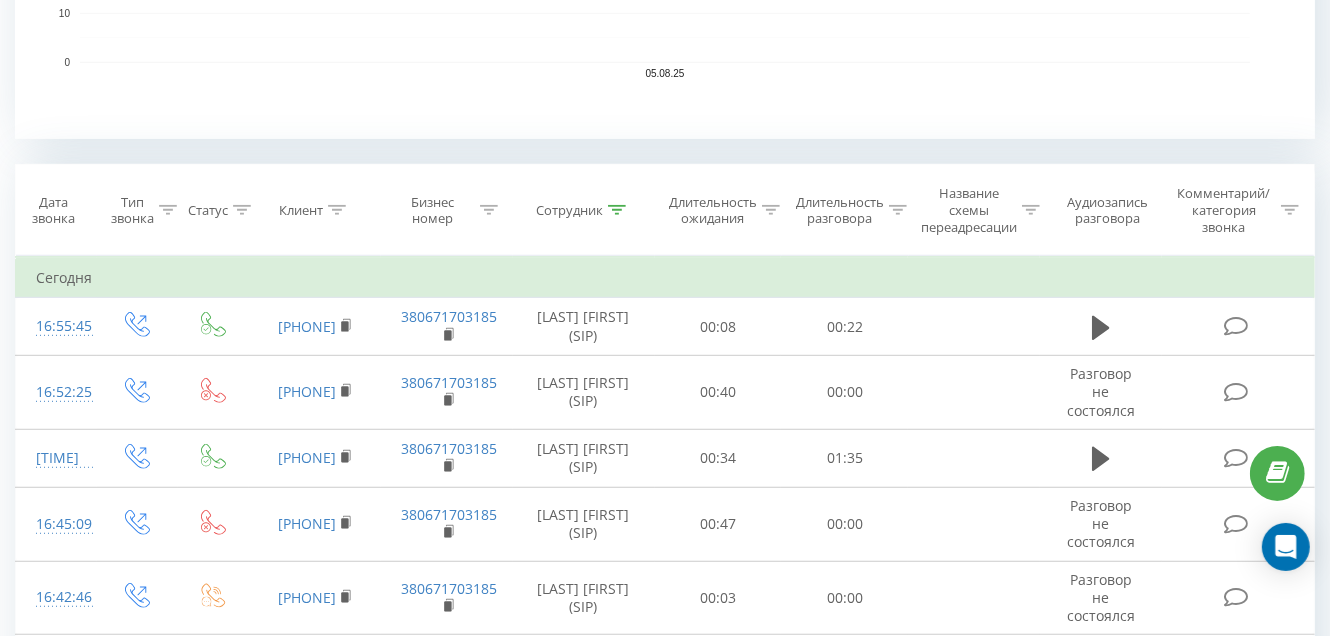 click 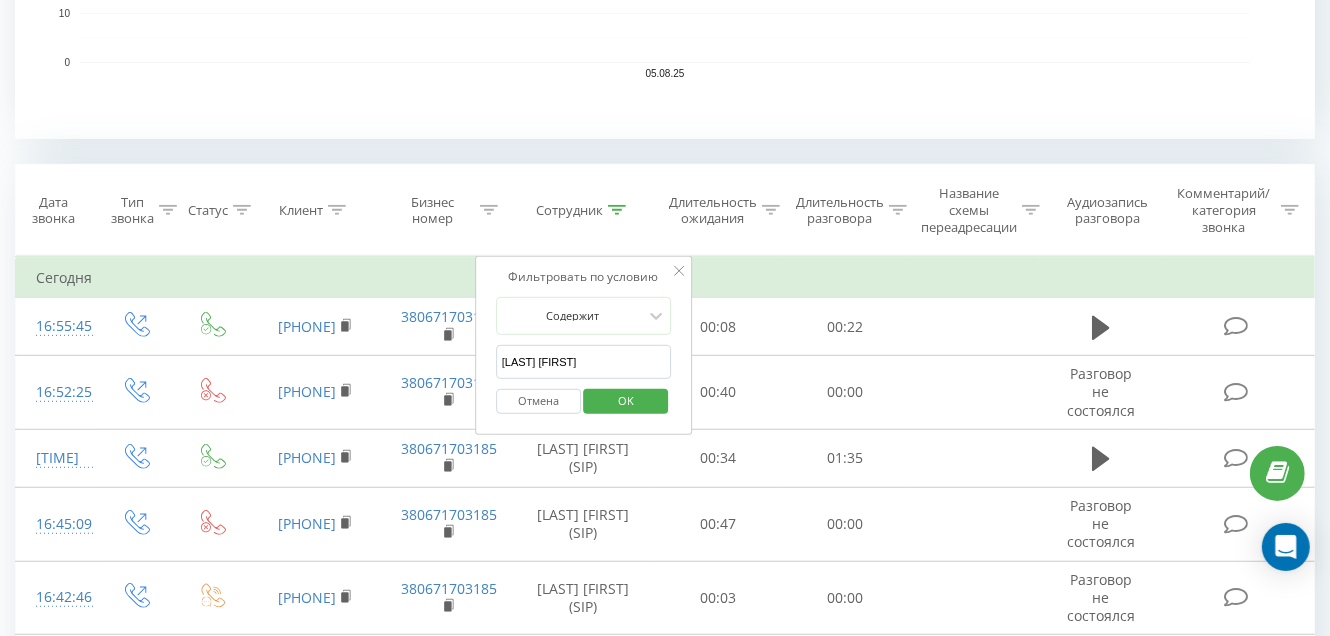 click on "[LAST] [FIRST]" at bounding box center (584, 362) 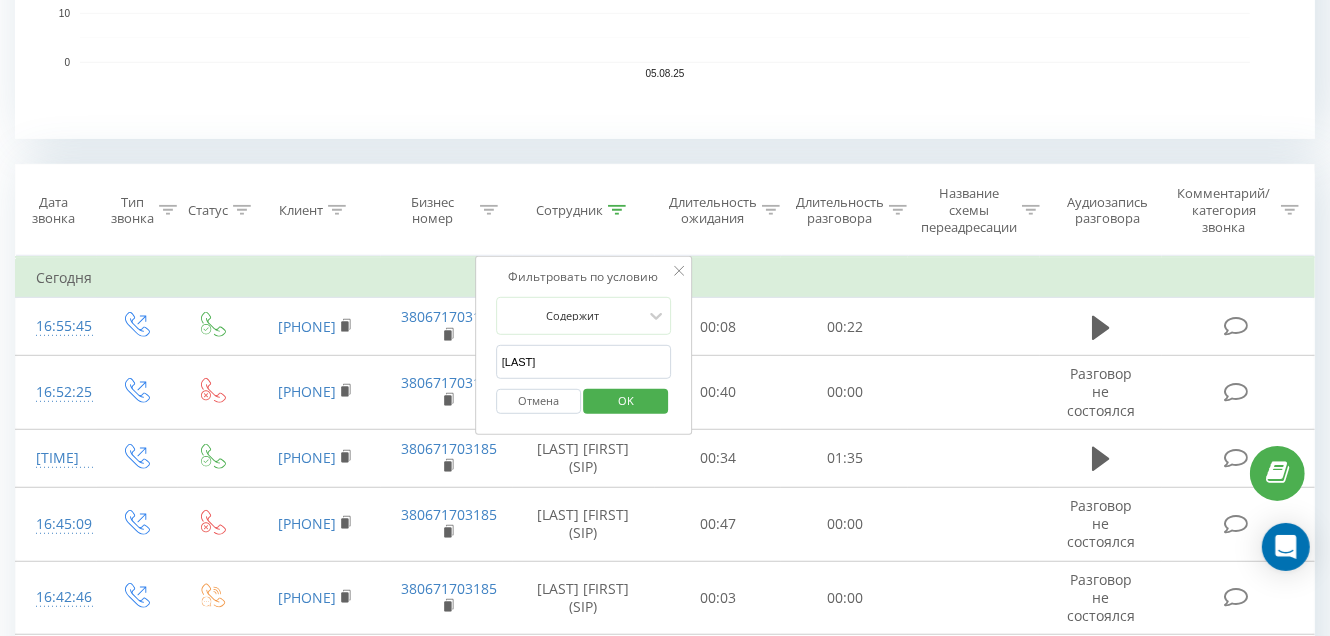 type on "Ф" 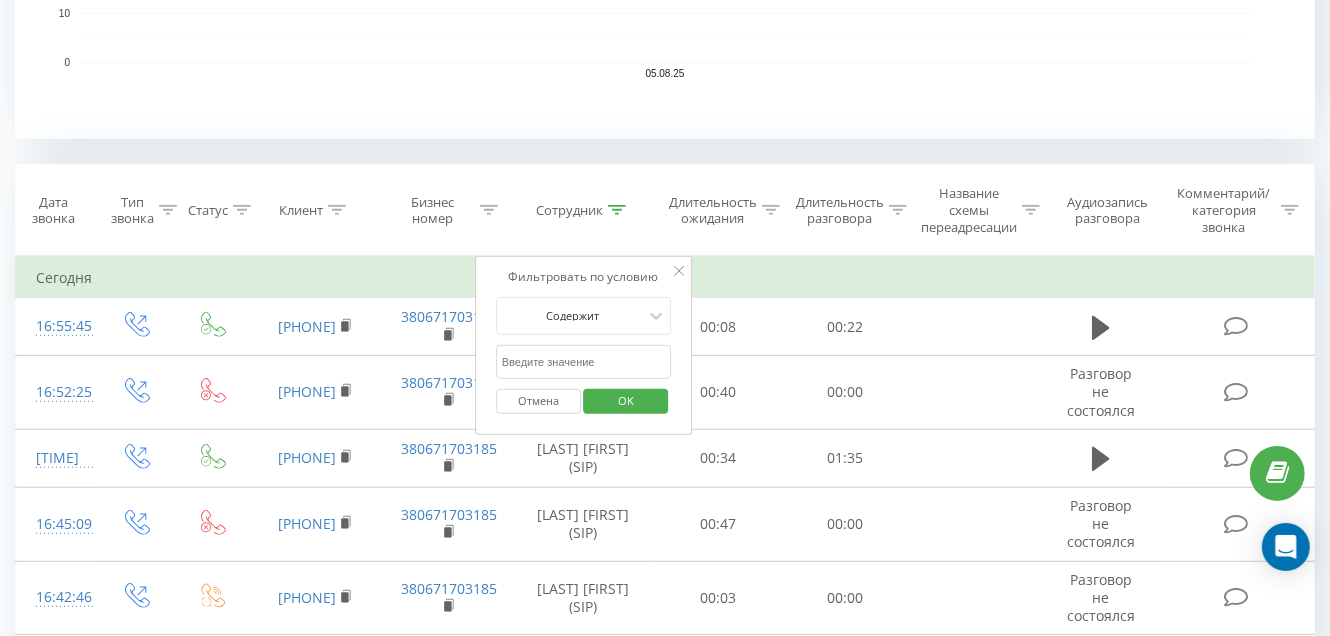 click at bounding box center [584, 362] 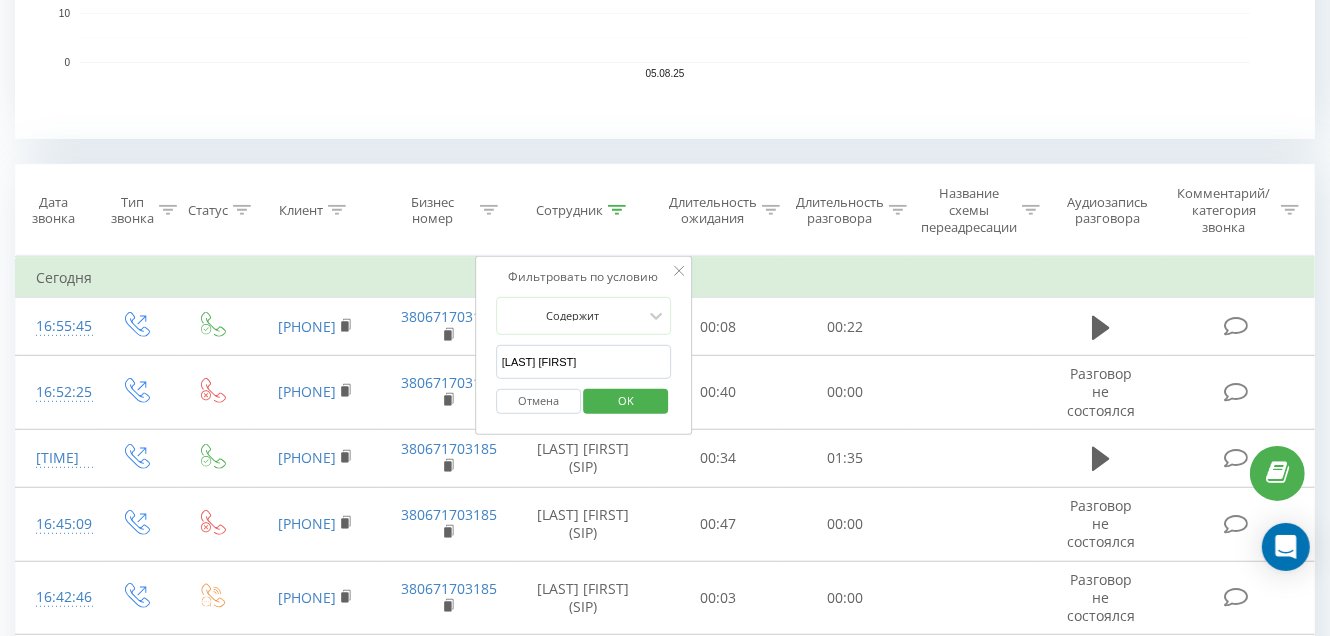 click on "OK" at bounding box center (626, 400) 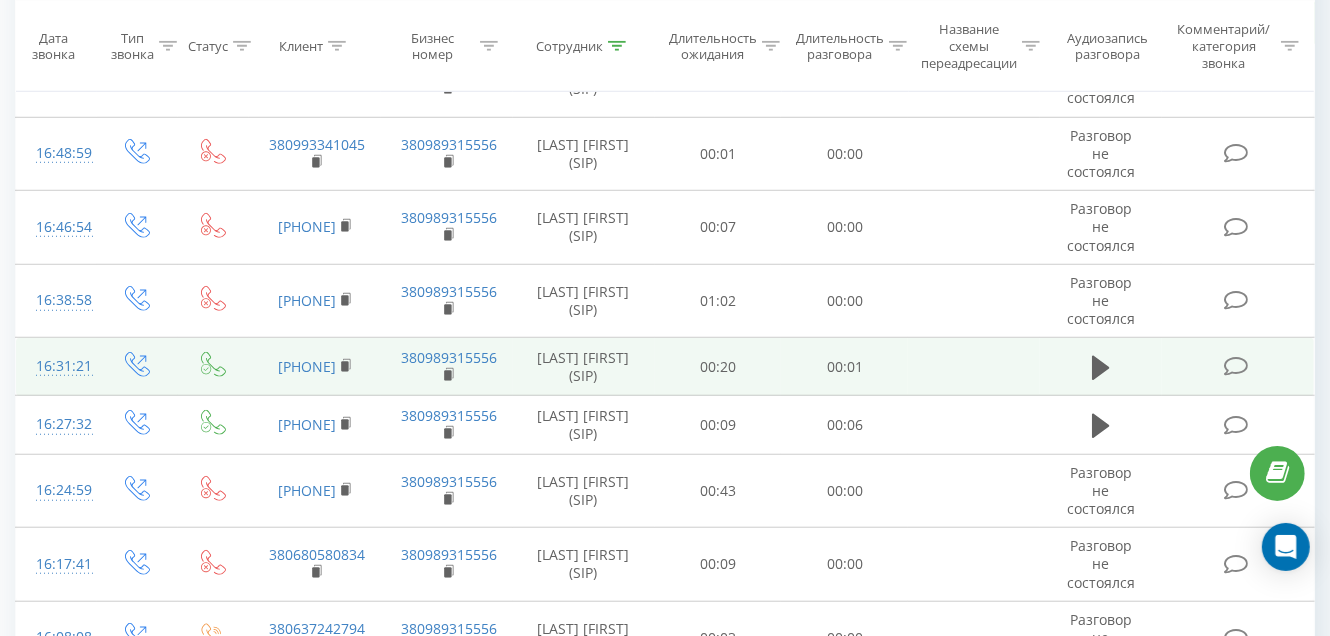 scroll, scrollTop: 980, scrollLeft: 0, axis: vertical 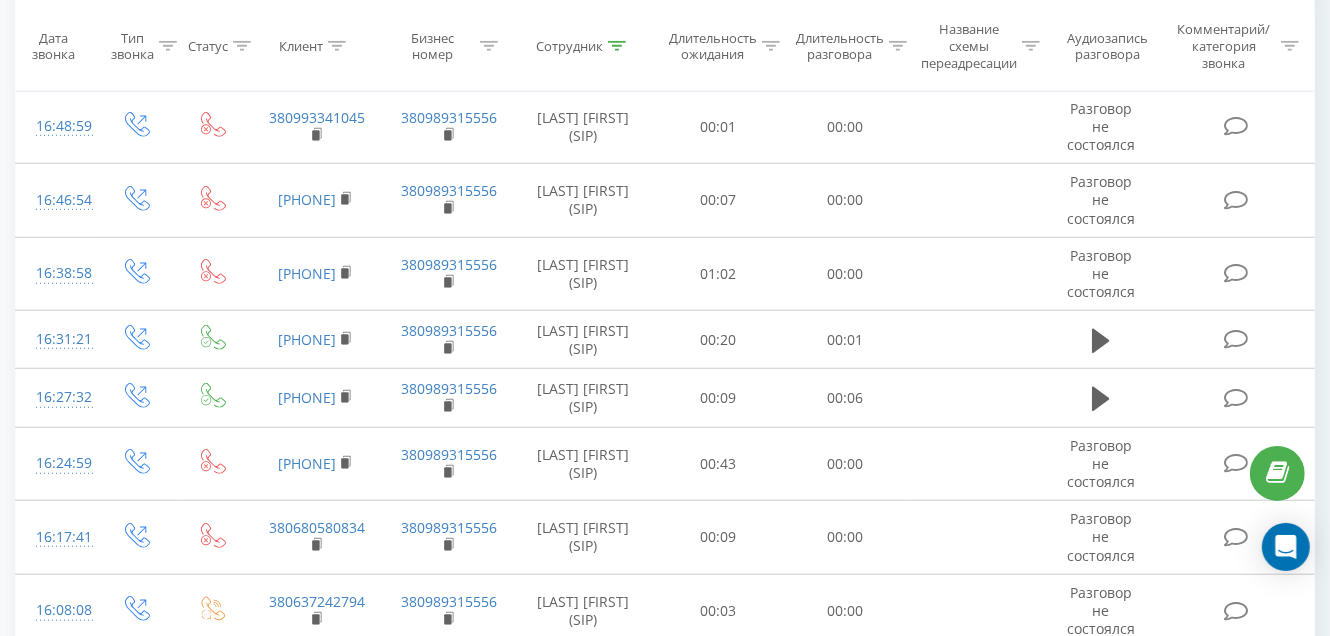 click 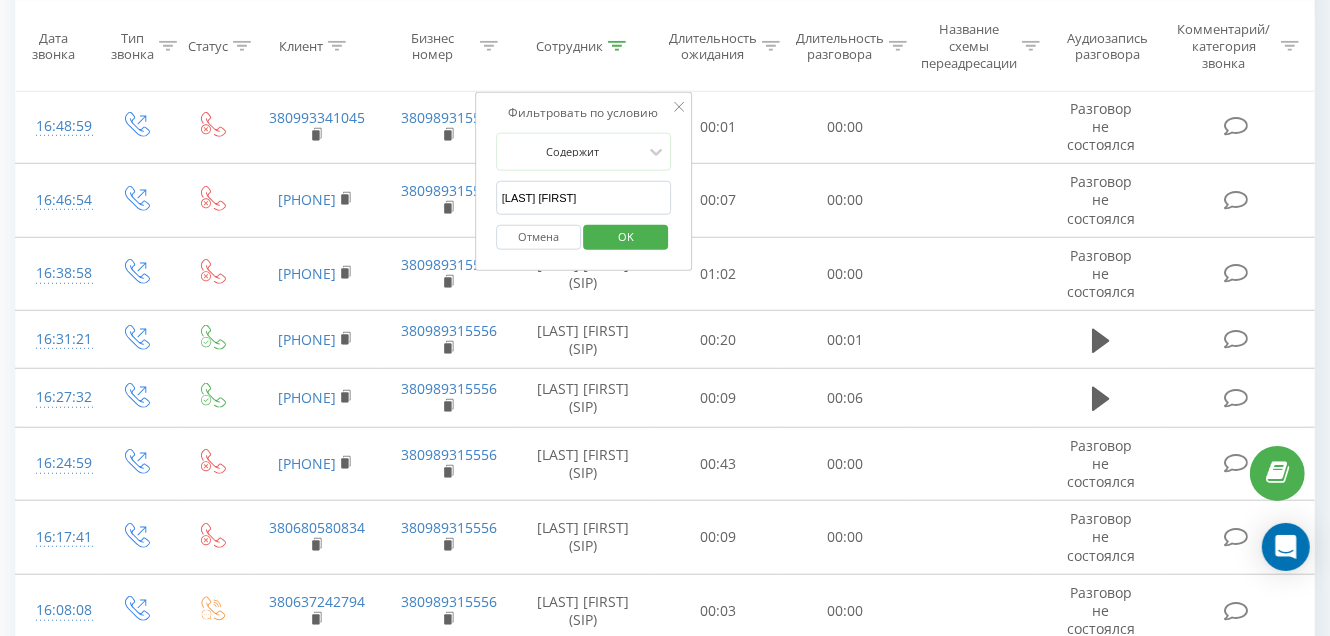 click on "[LAST] [FIRST]" at bounding box center (584, 198) 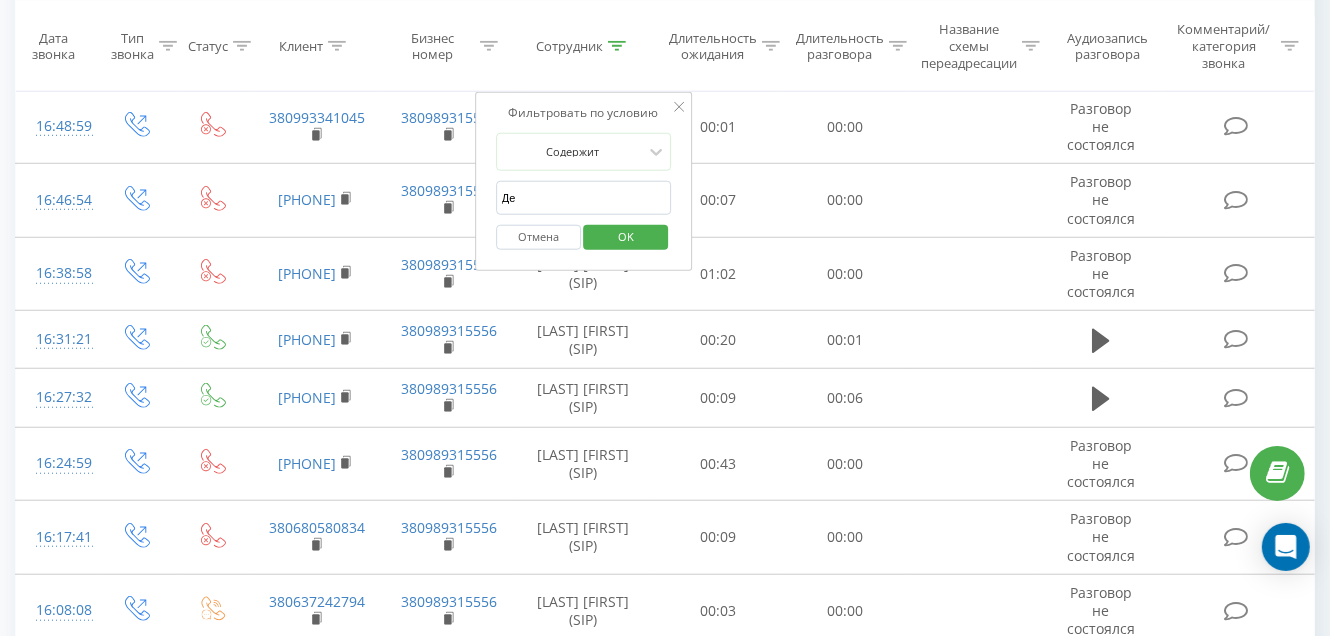 type on "Д" 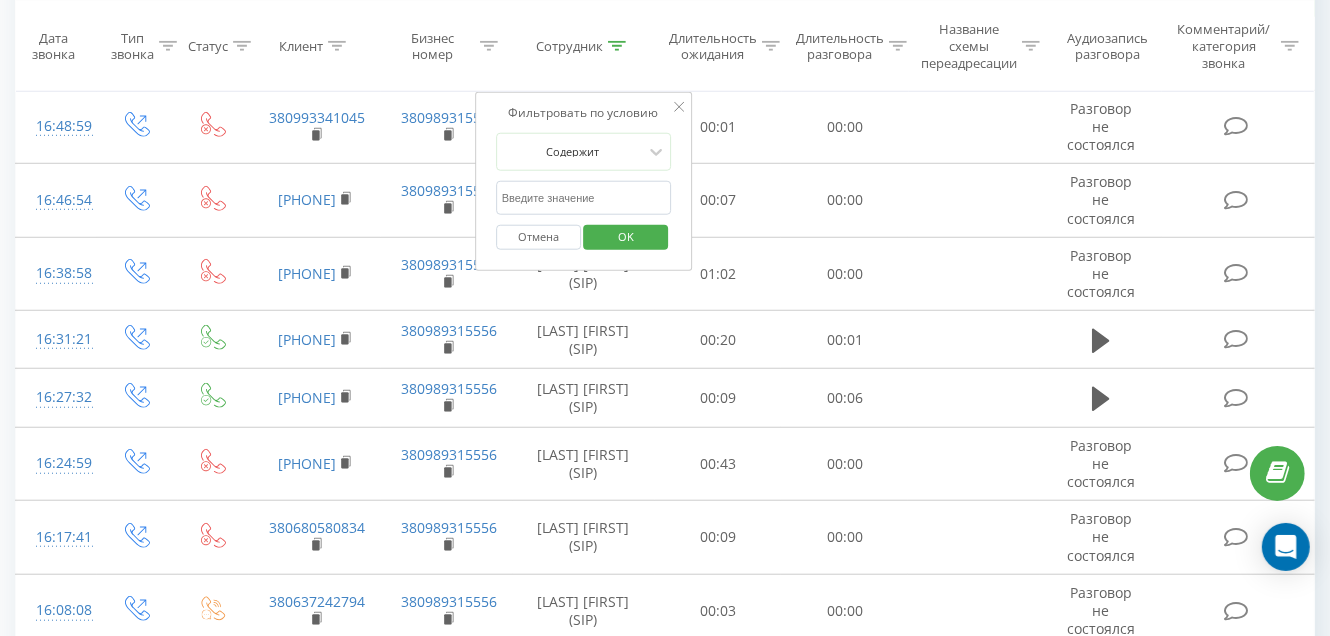 type 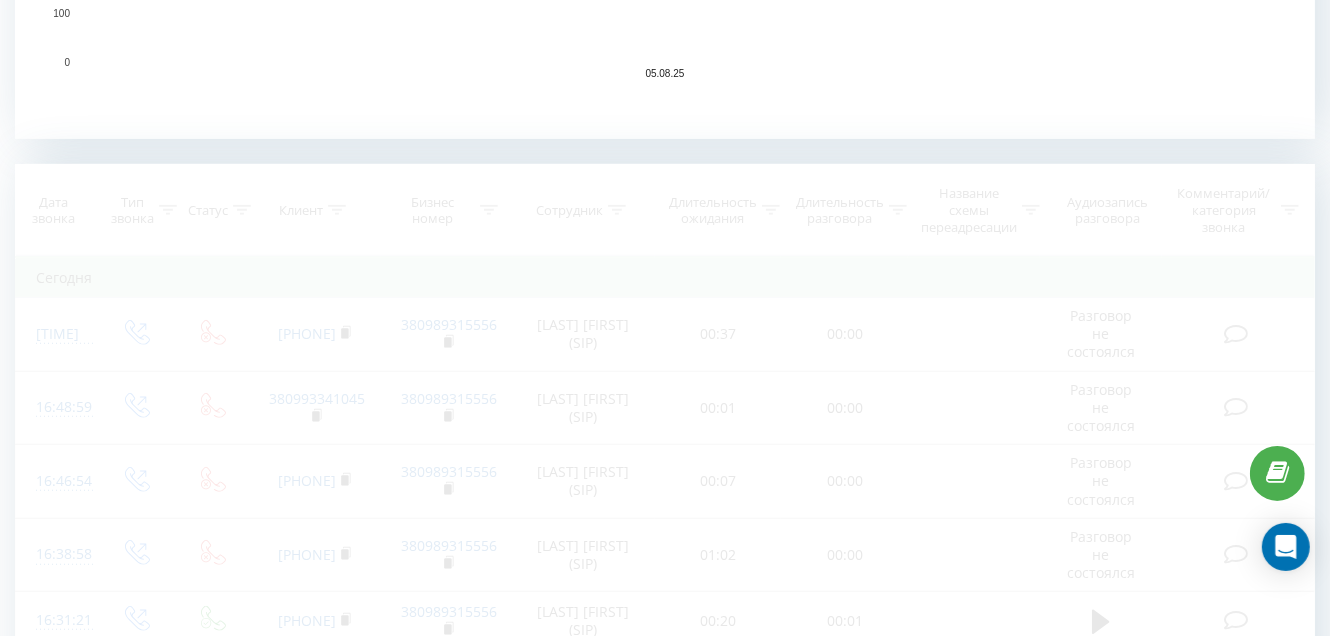 scroll, scrollTop: 980, scrollLeft: 0, axis: vertical 